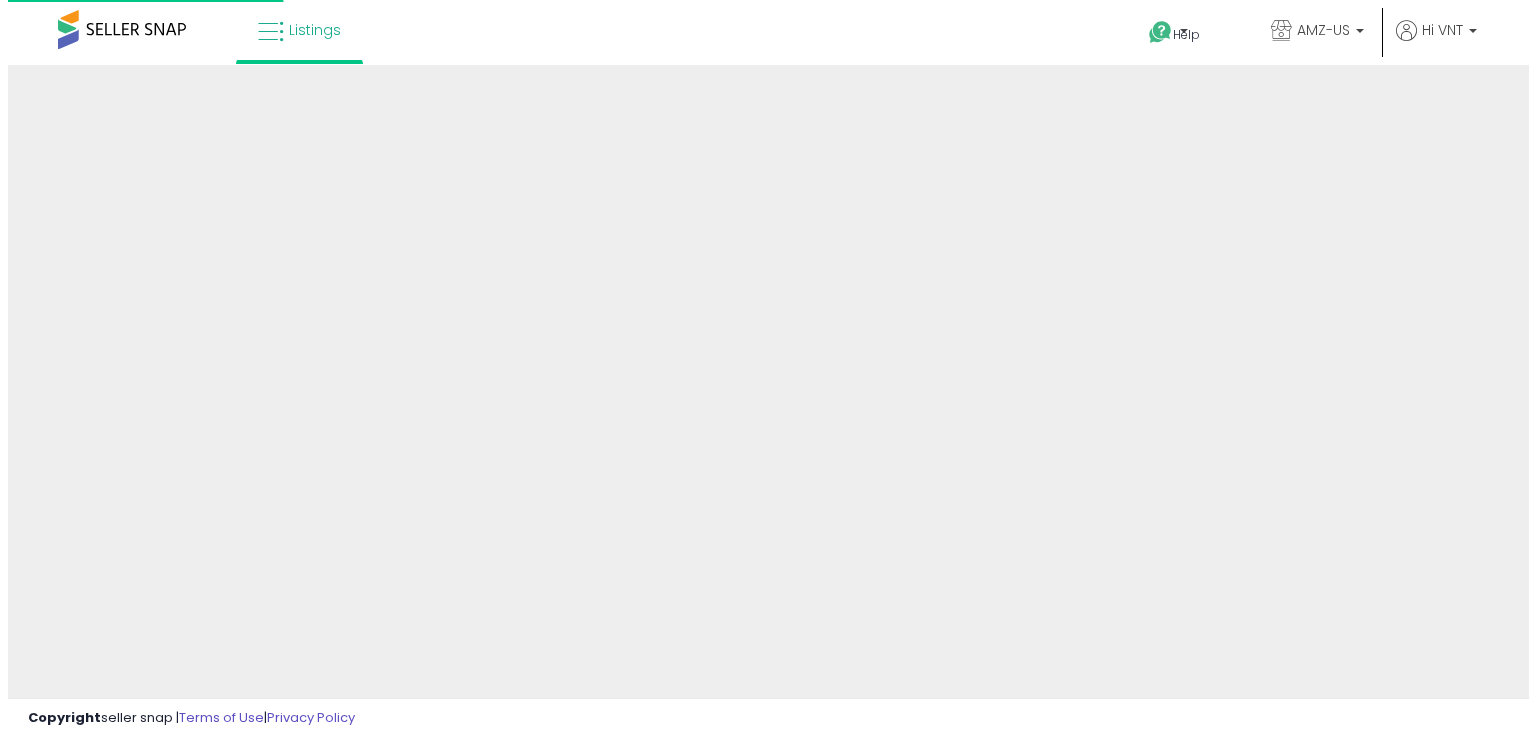 scroll, scrollTop: 0, scrollLeft: 0, axis: both 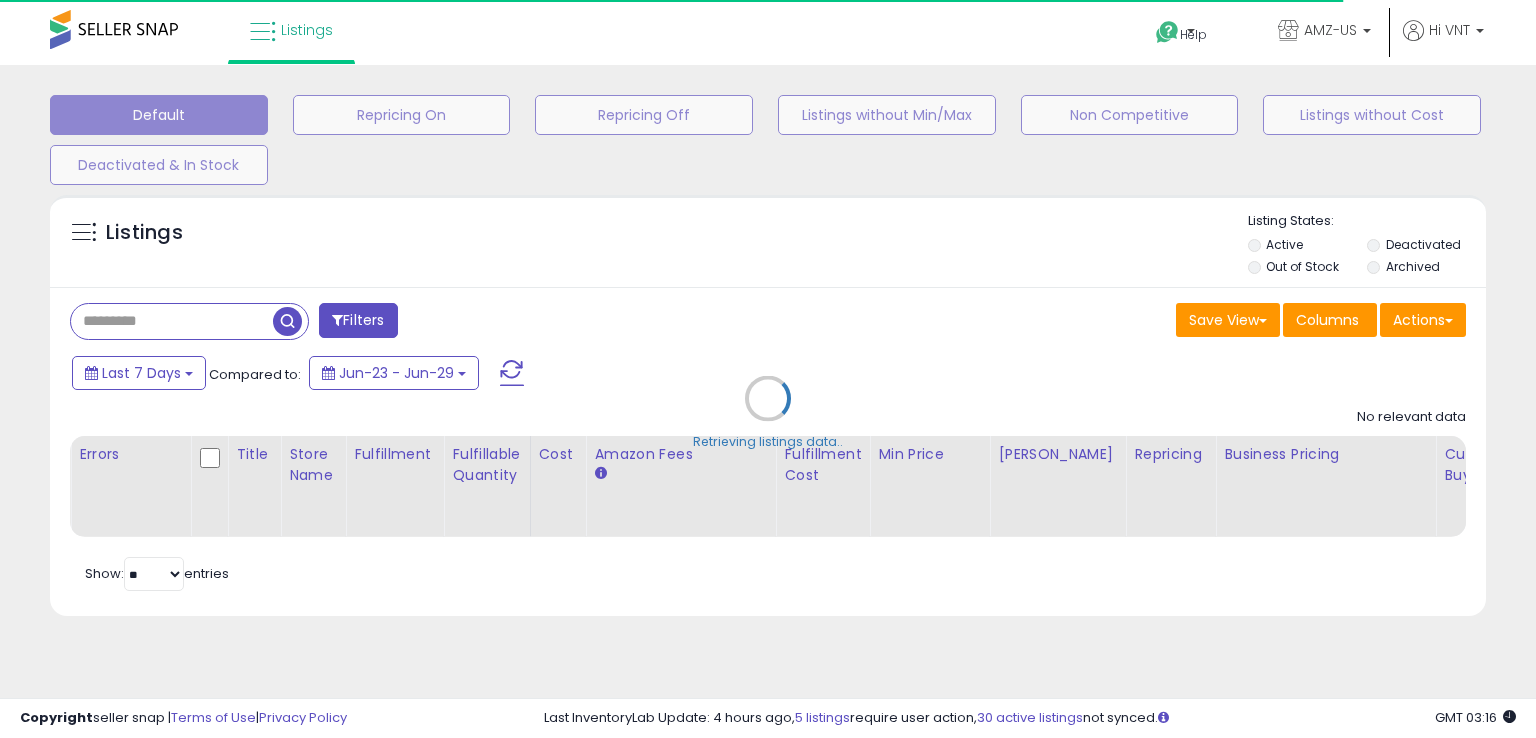 type on "**********" 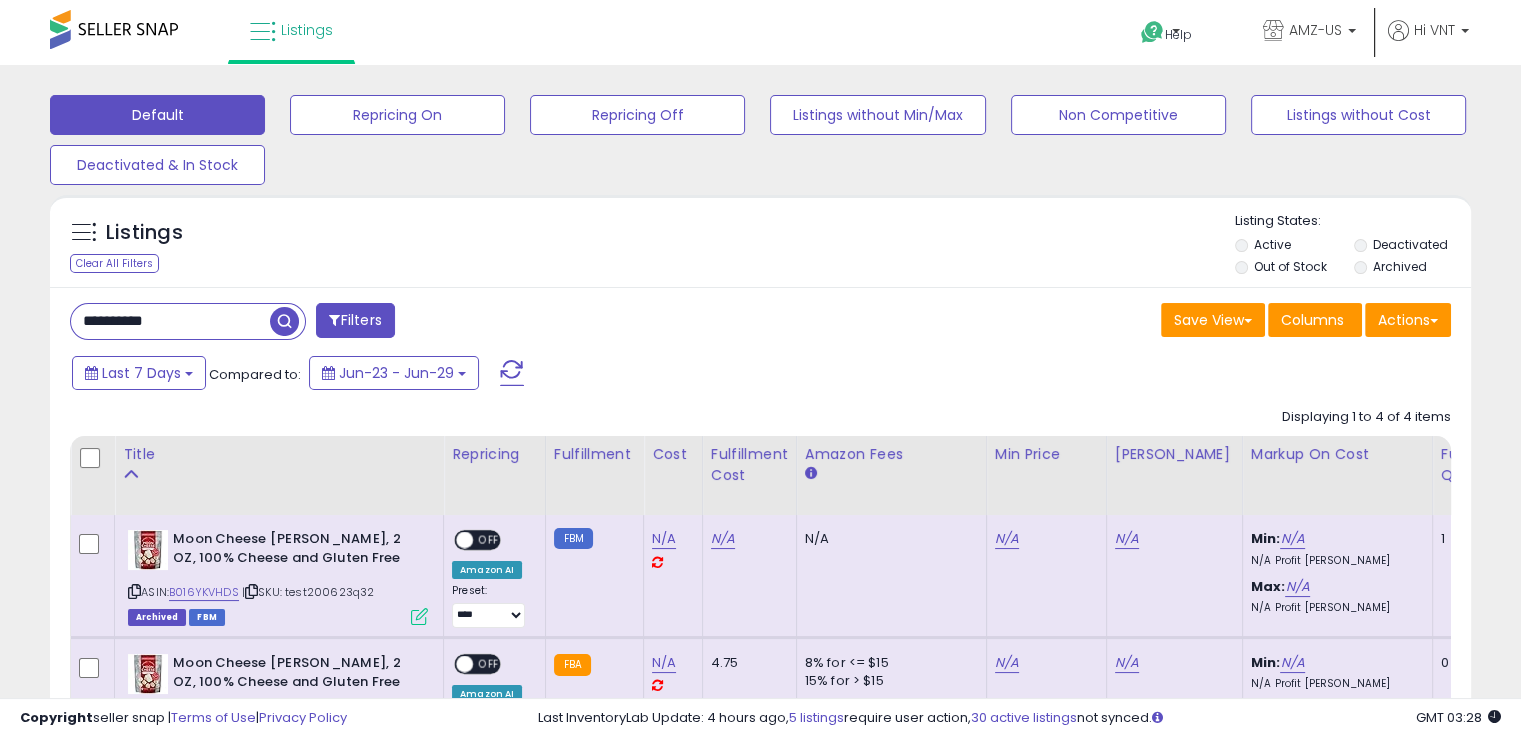 click on "Filters" at bounding box center [355, 320] 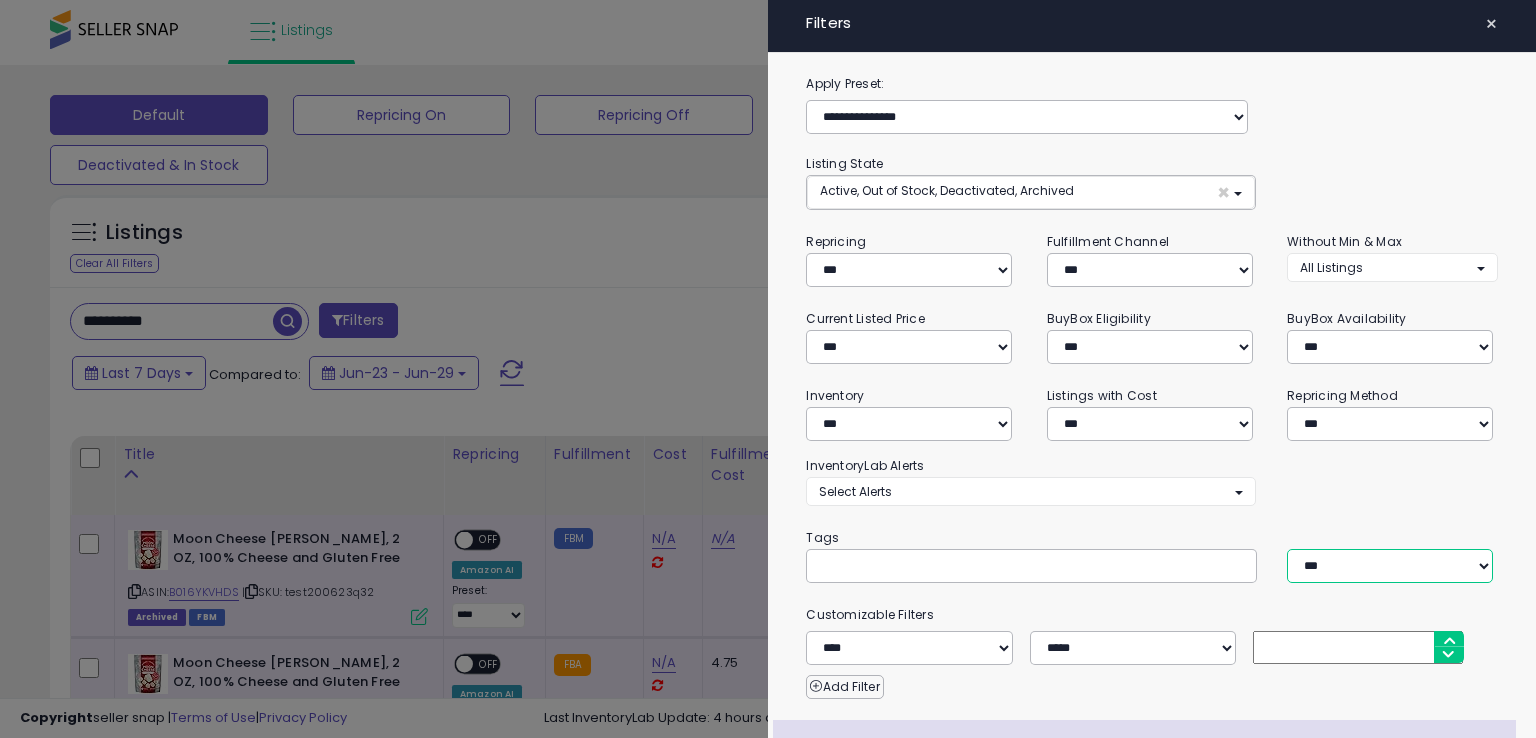 click on "***
***
****" at bounding box center [1390, 566] 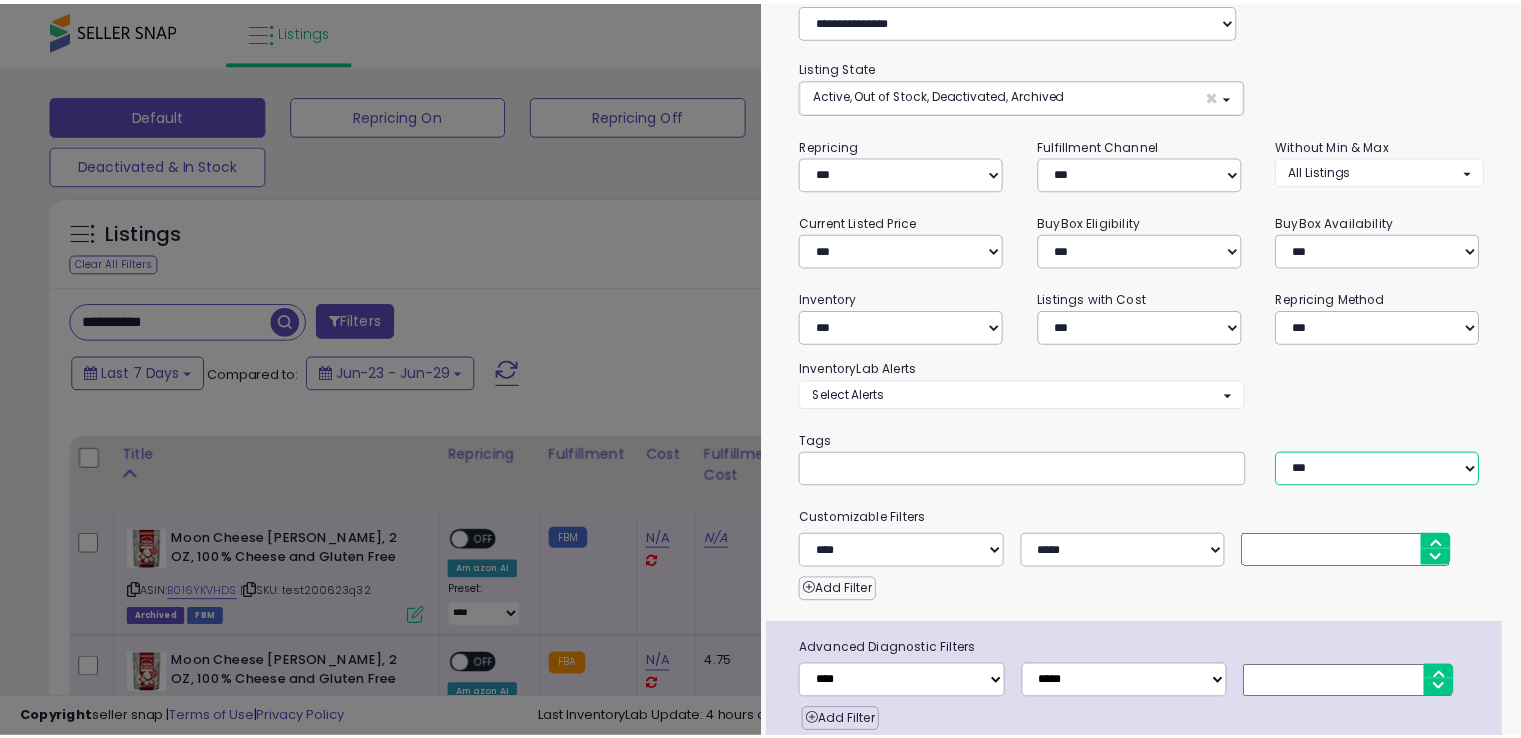 scroll, scrollTop: 176, scrollLeft: 0, axis: vertical 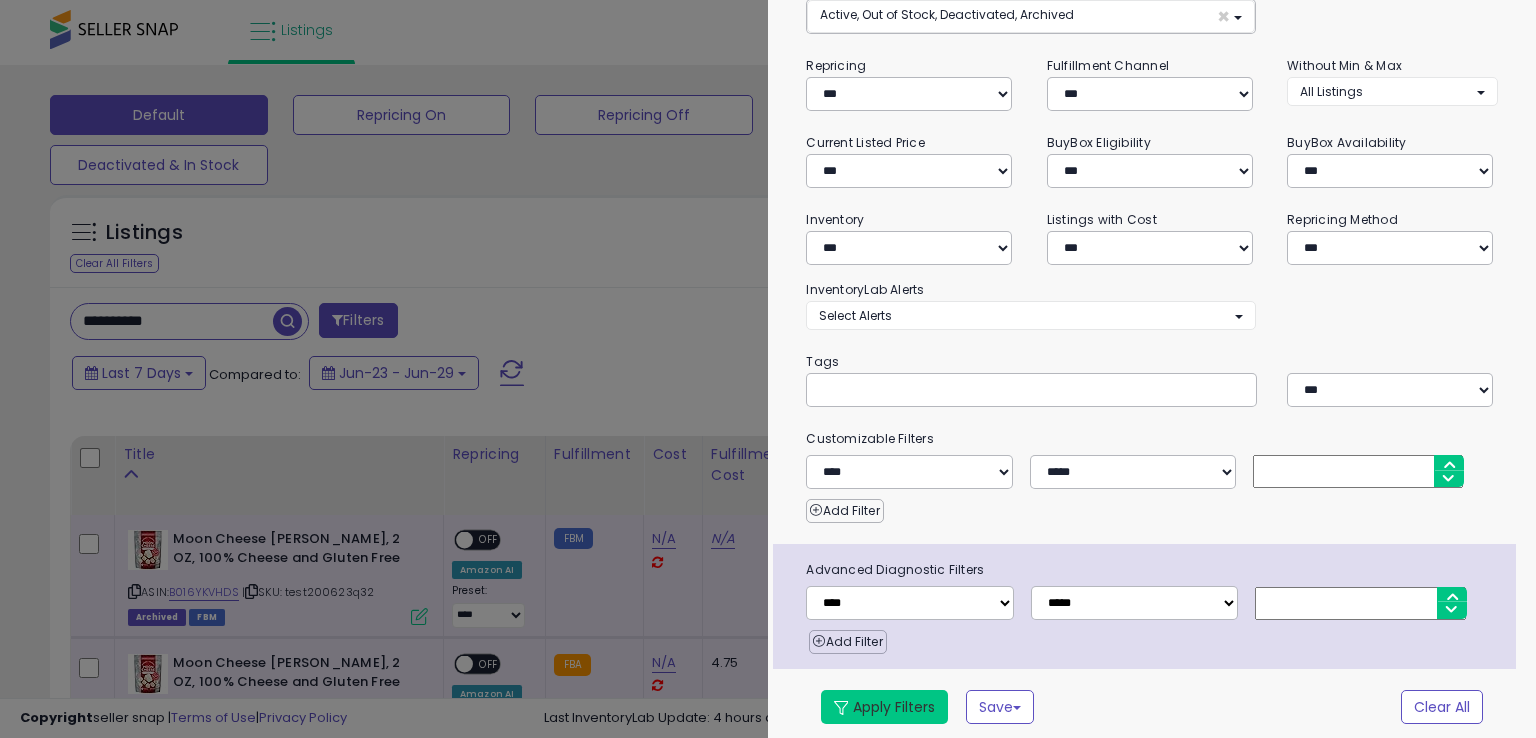 click on "Apply Filters" at bounding box center (884, 707) 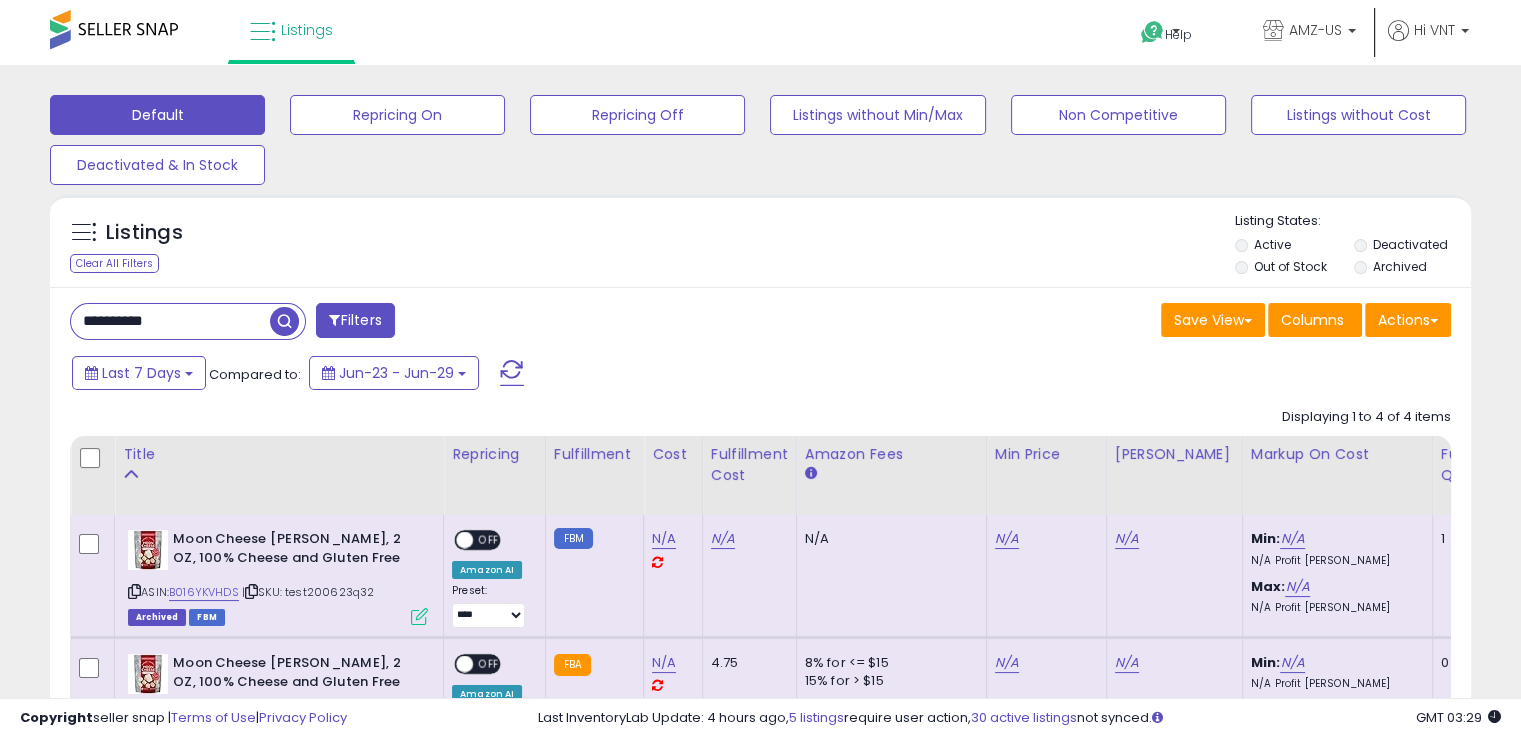click on "**********" at bounding box center (170, 321) 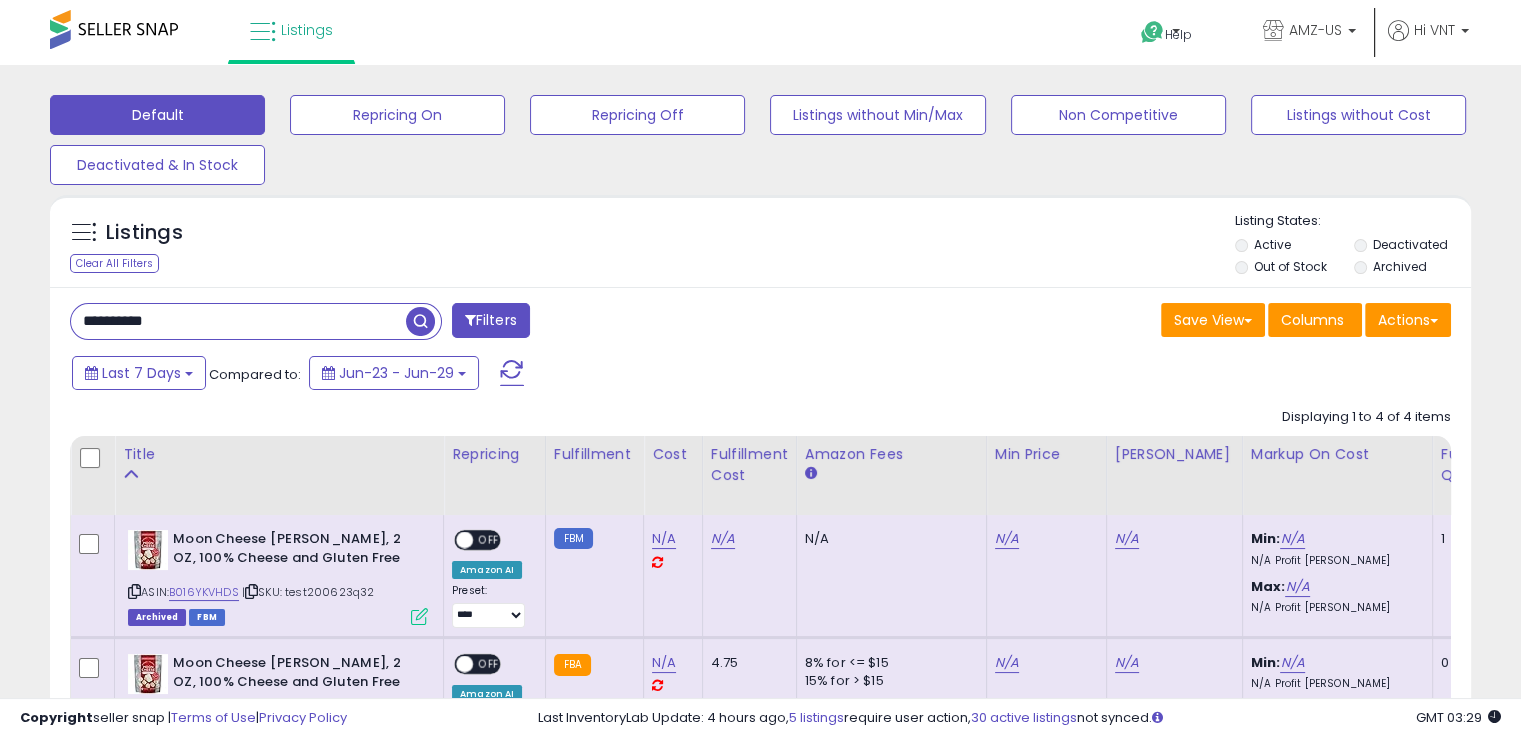 paste 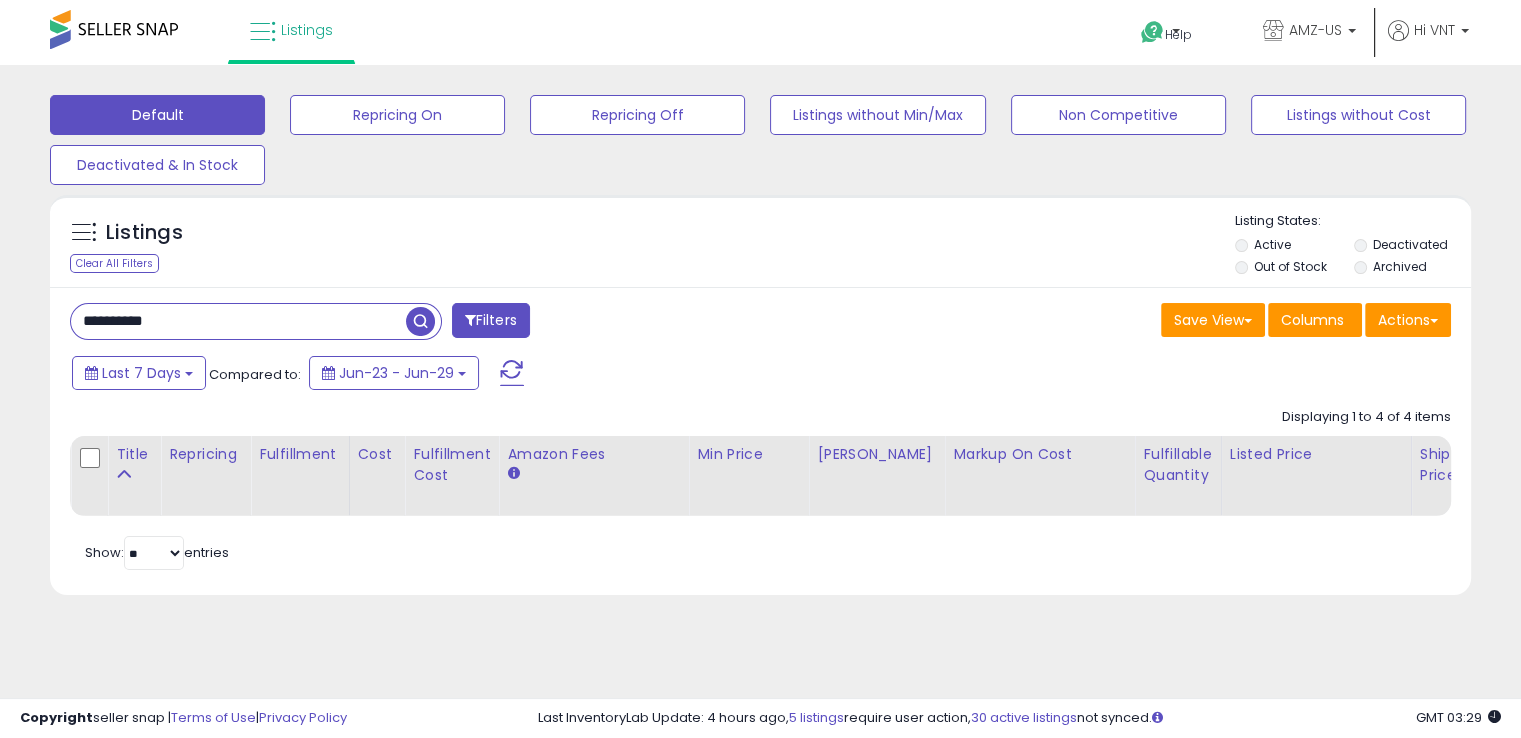 click at bounding box center (420, 321) 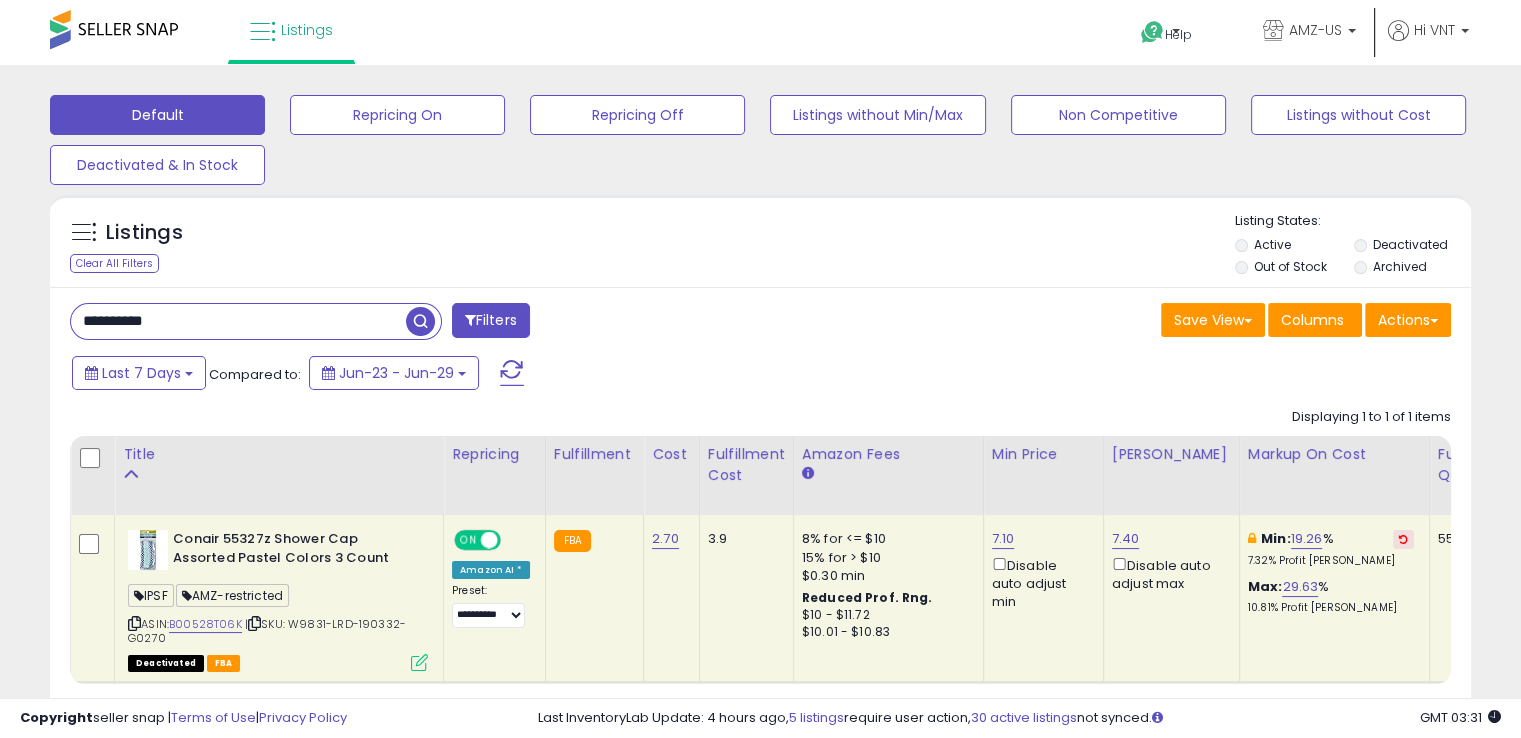 type 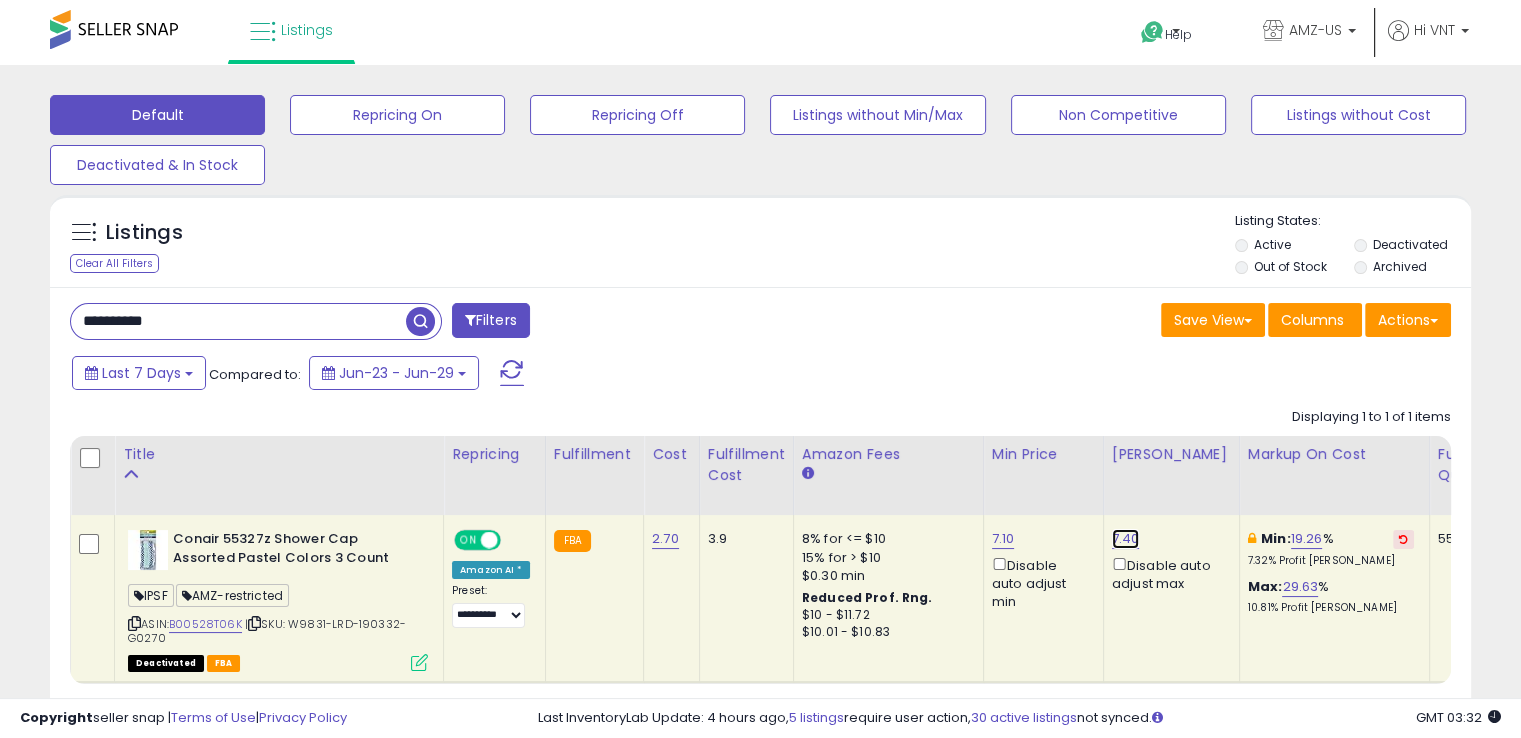 click on "7.40" at bounding box center (1126, 539) 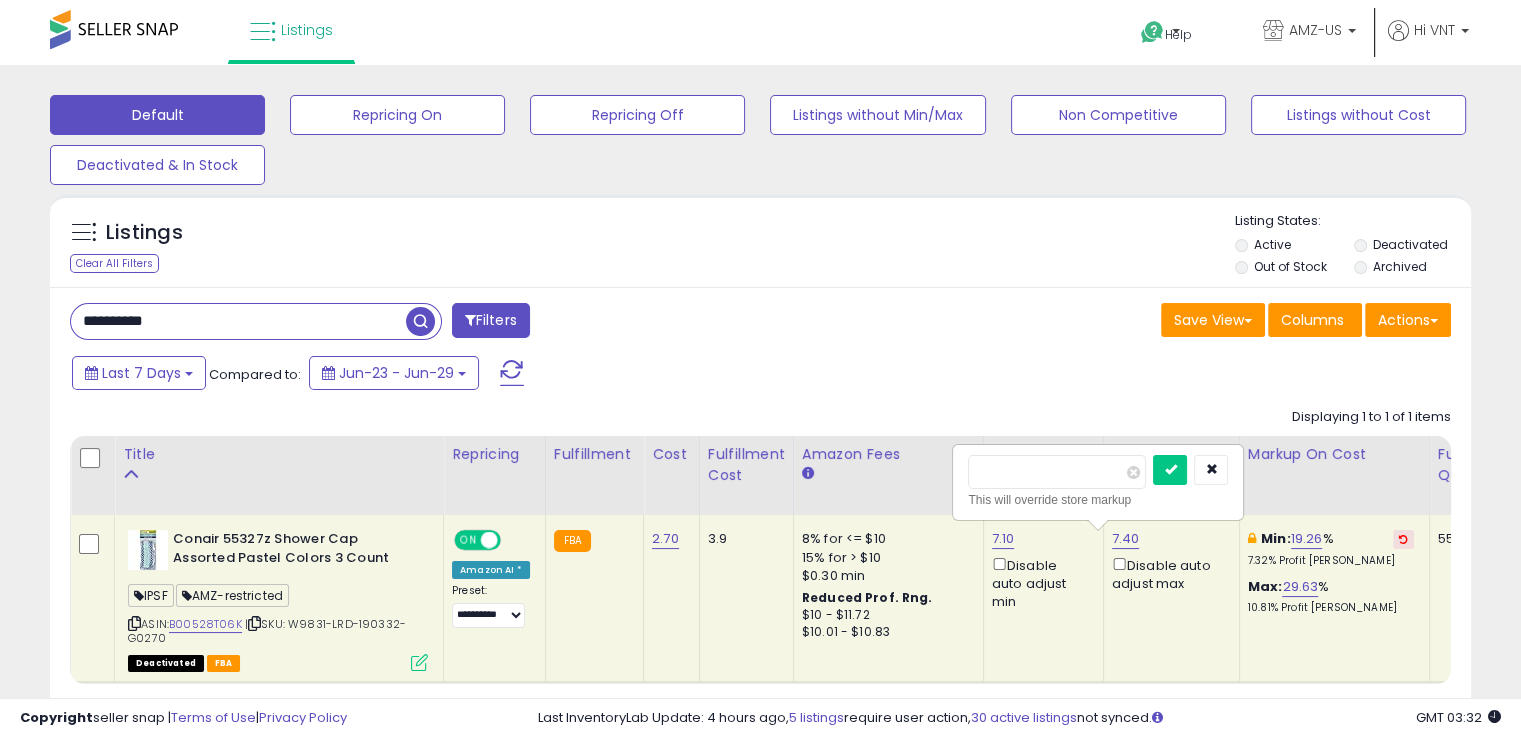 drag, startPoint x: 1038, startPoint y: 471, endPoint x: 888, endPoint y: 491, distance: 151.32745 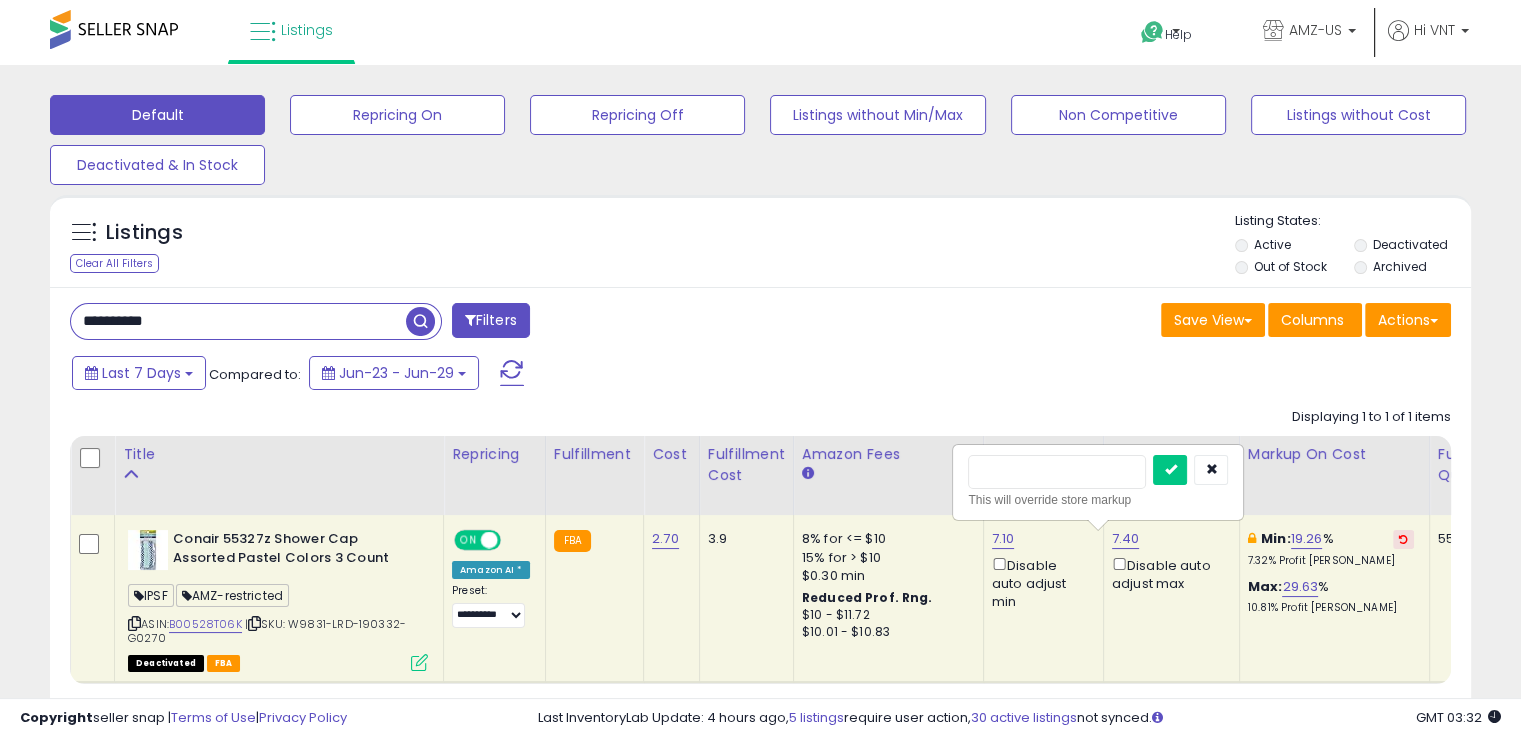 type on "****" 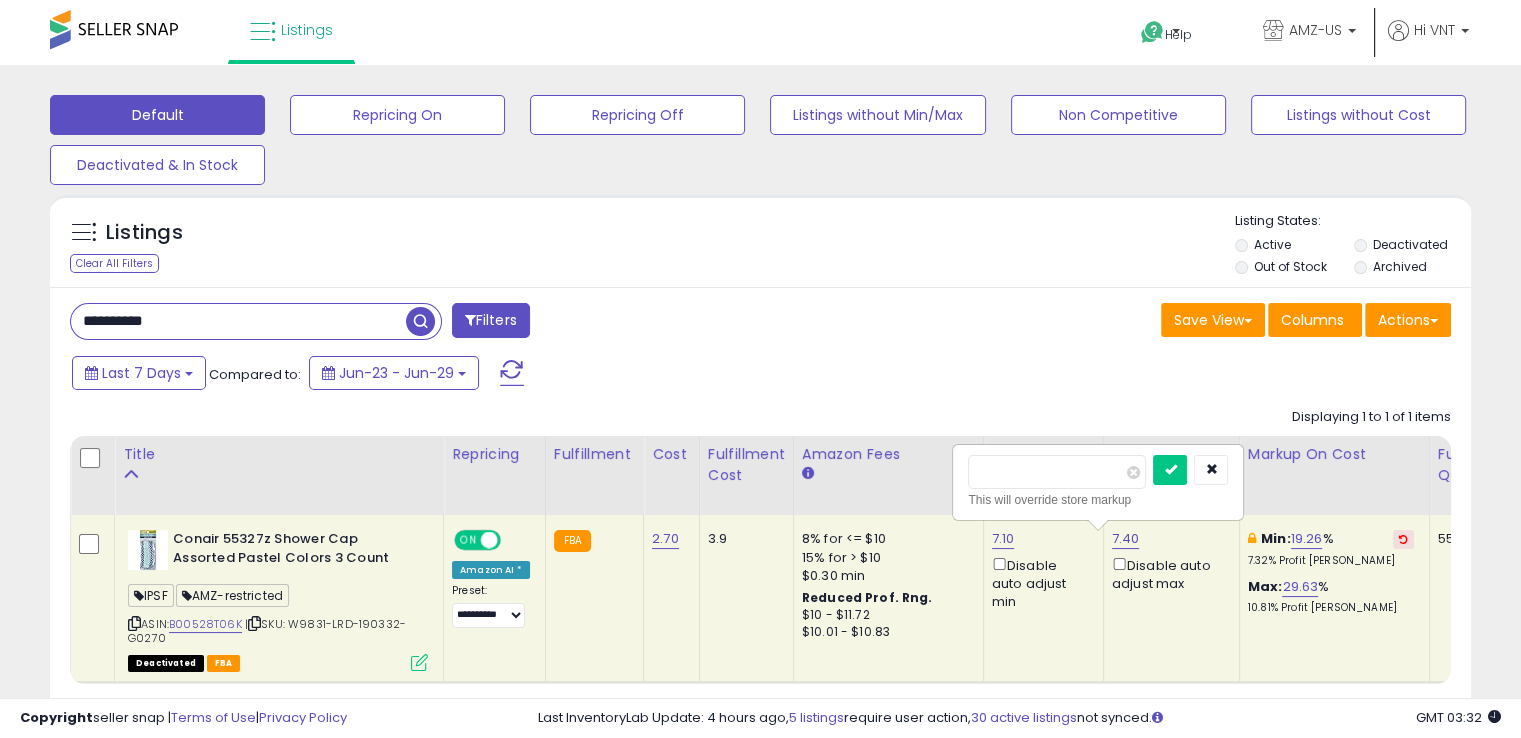 click at bounding box center (1170, 470) 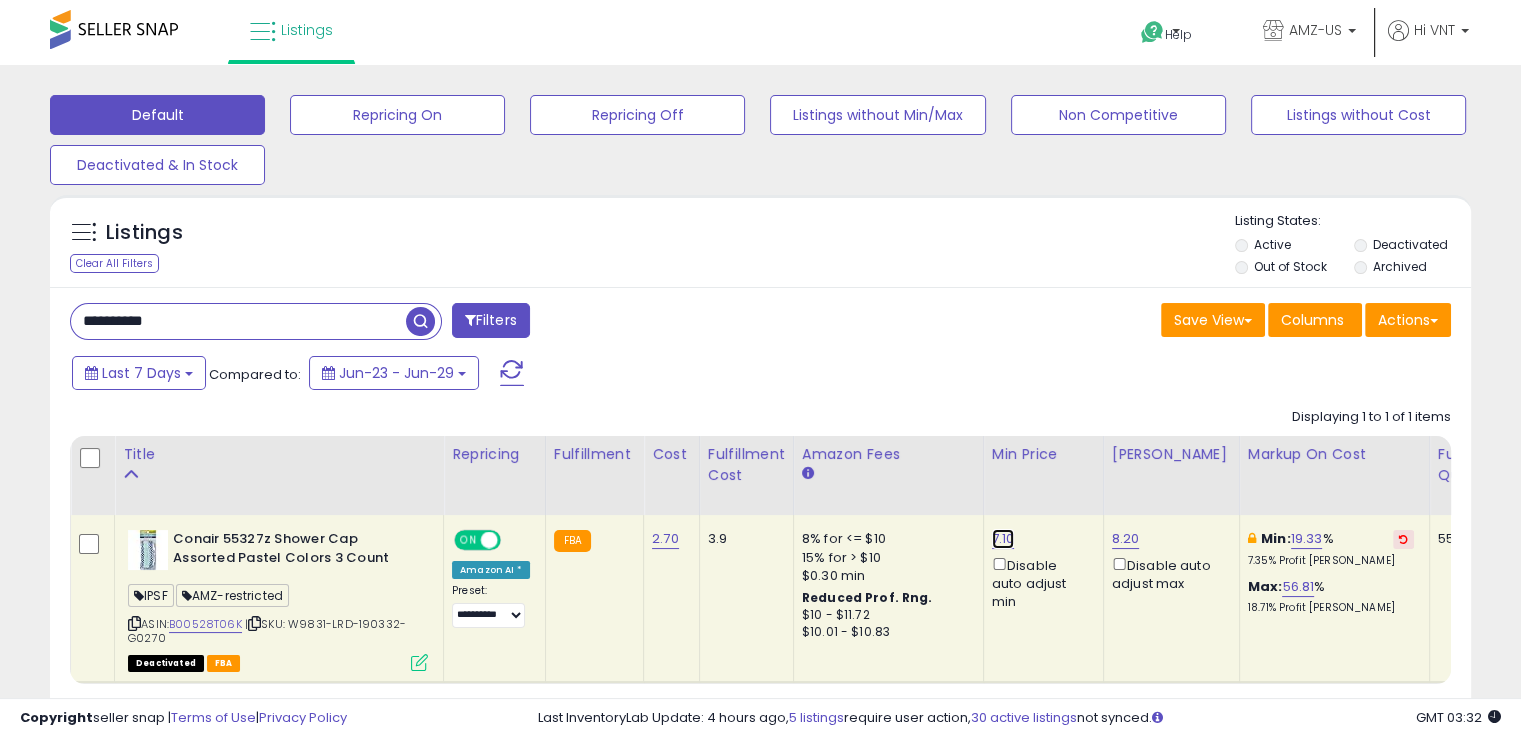 click on "7.10" at bounding box center [1003, 539] 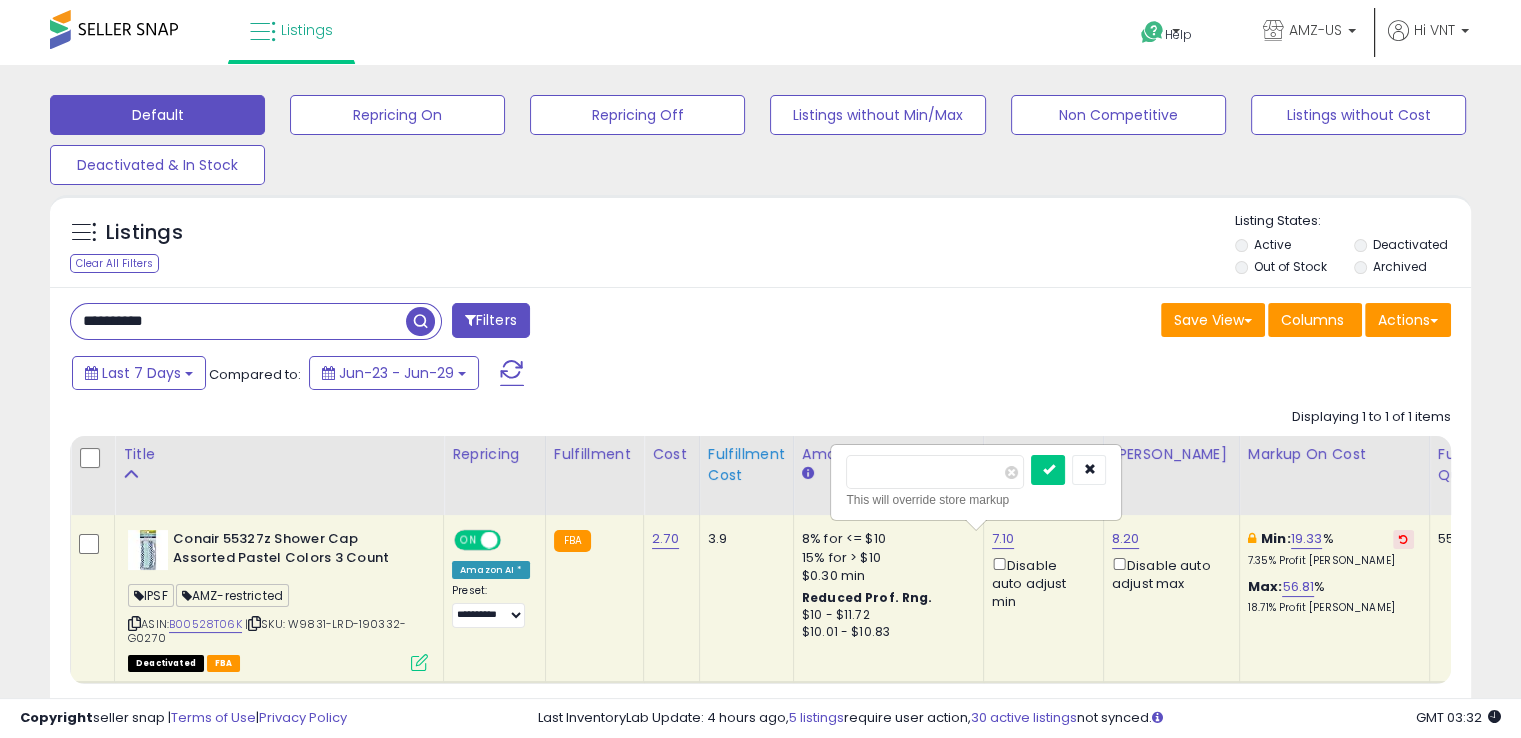 drag, startPoint x: 929, startPoint y: 481, endPoint x: 773, endPoint y: 462, distance: 157.15279 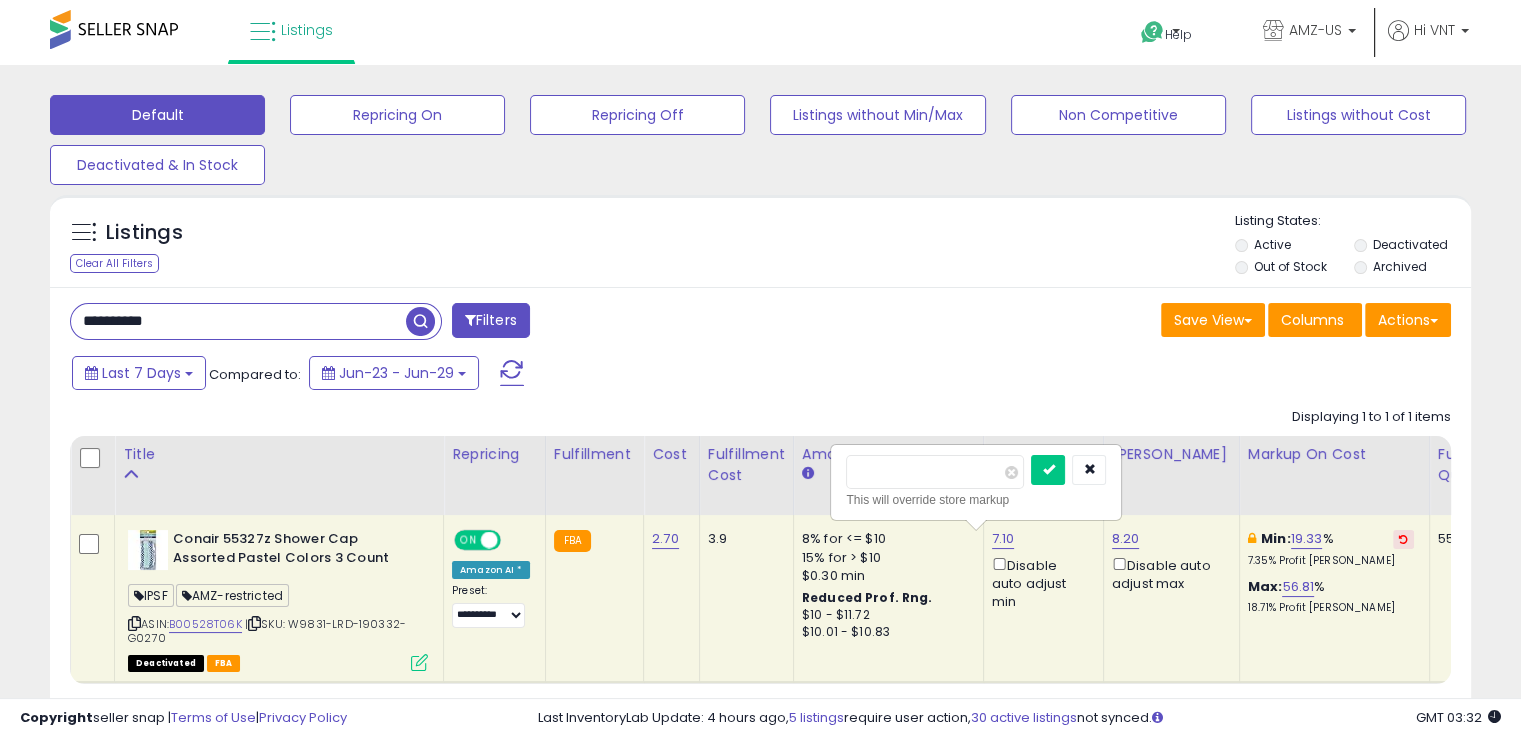 click at bounding box center [1048, 470] 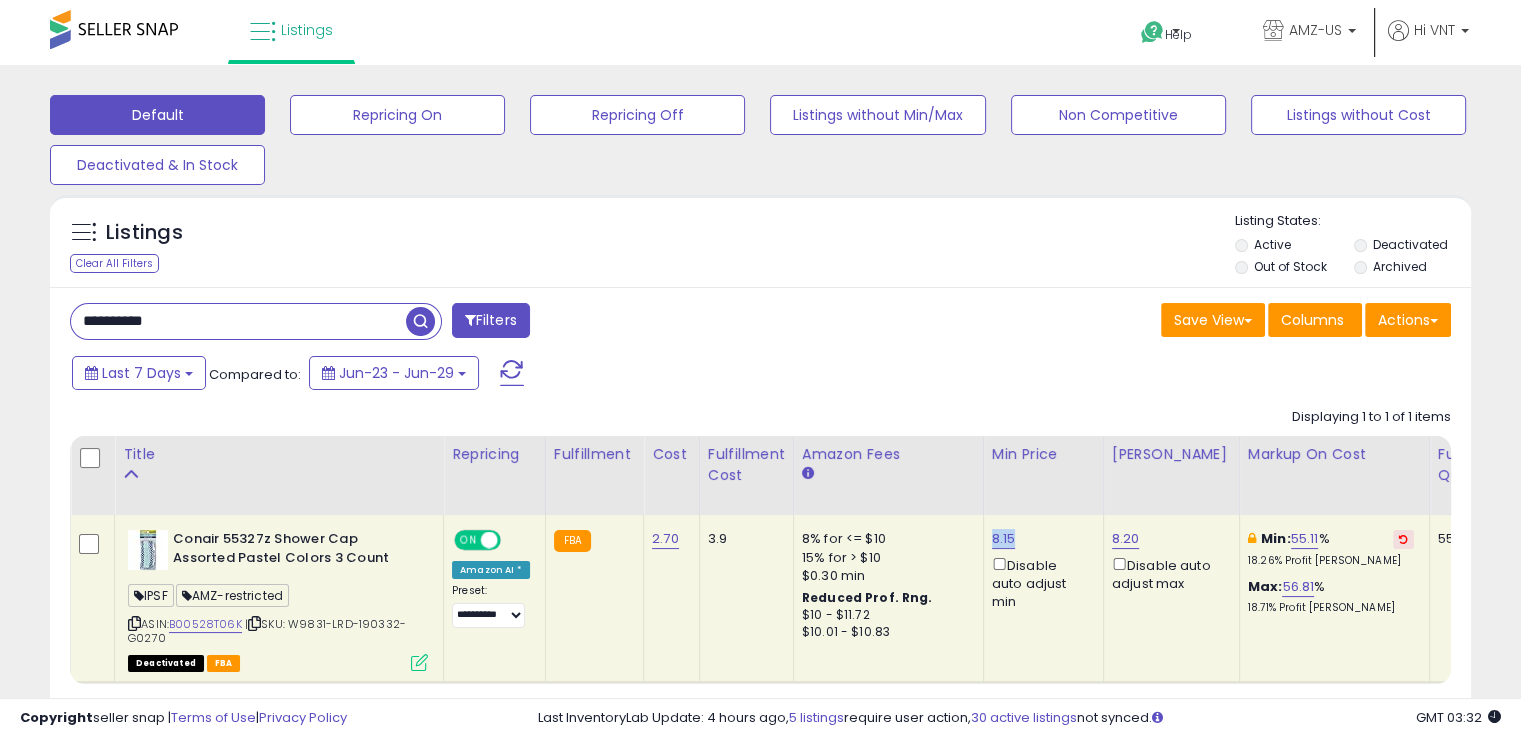 drag, startPoint x: 1006, startPoint y: 538, endPoint x: 972, endPoint y: 525, distance: 36.40055 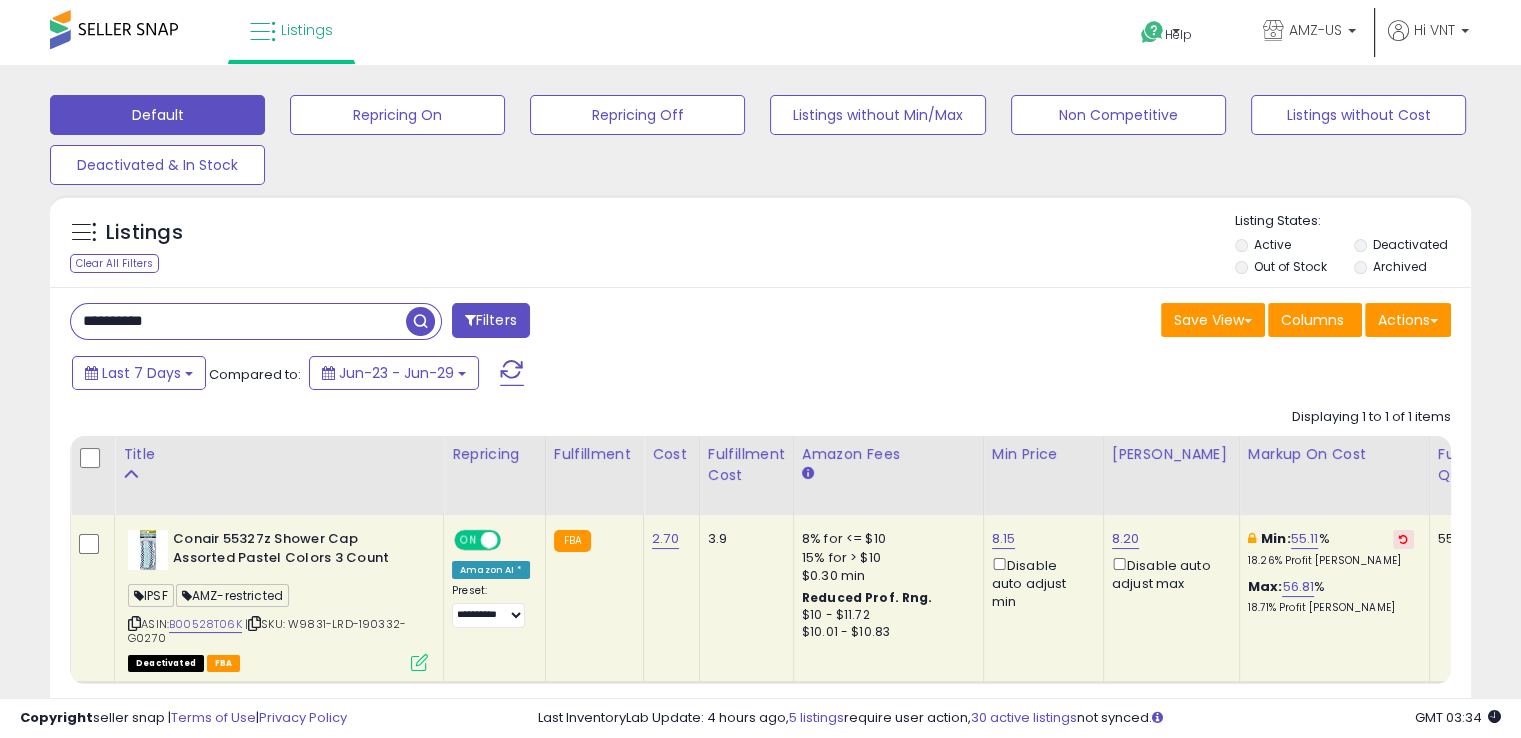 click on "**********" at bounding box center (256, 321) 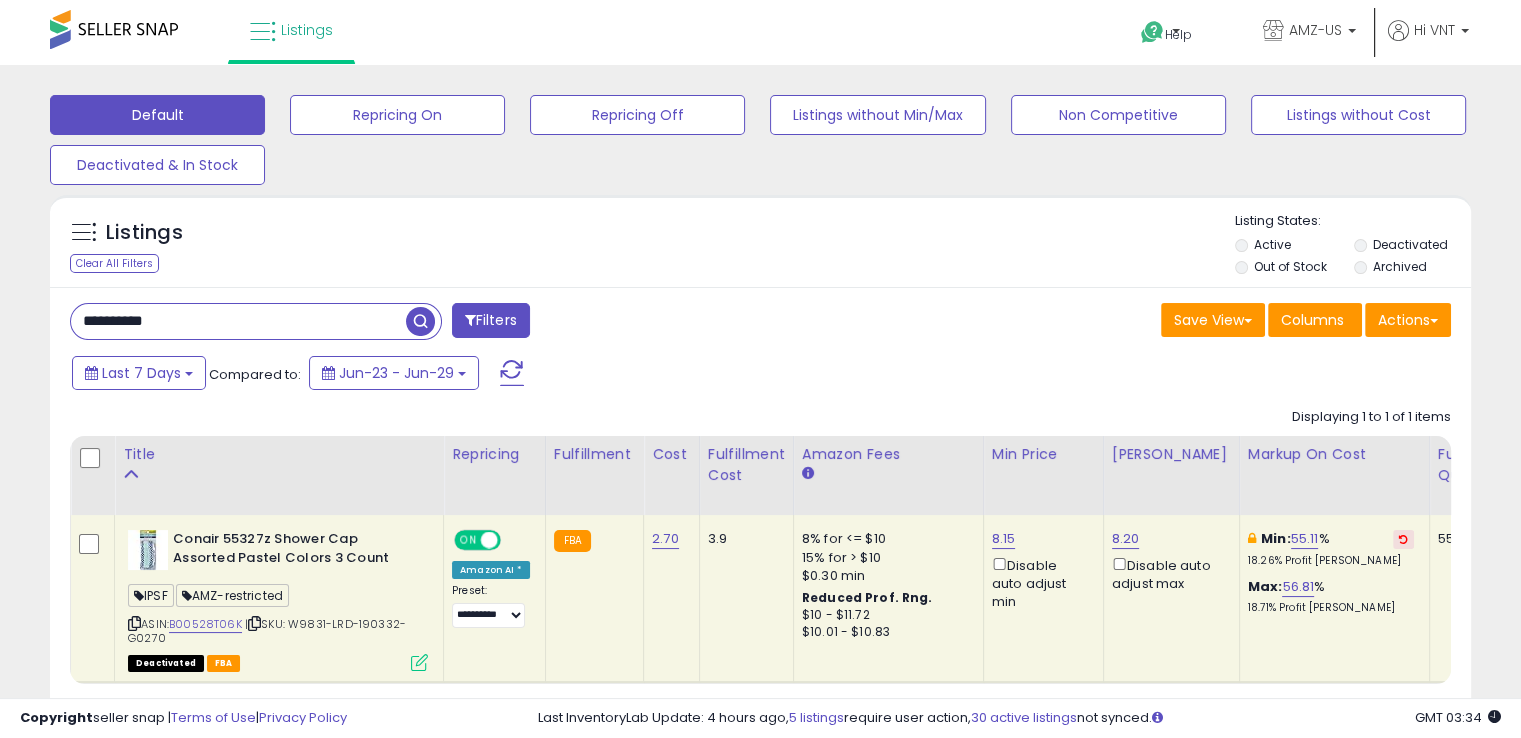 click on "**********" at bounding box center [238, 321] 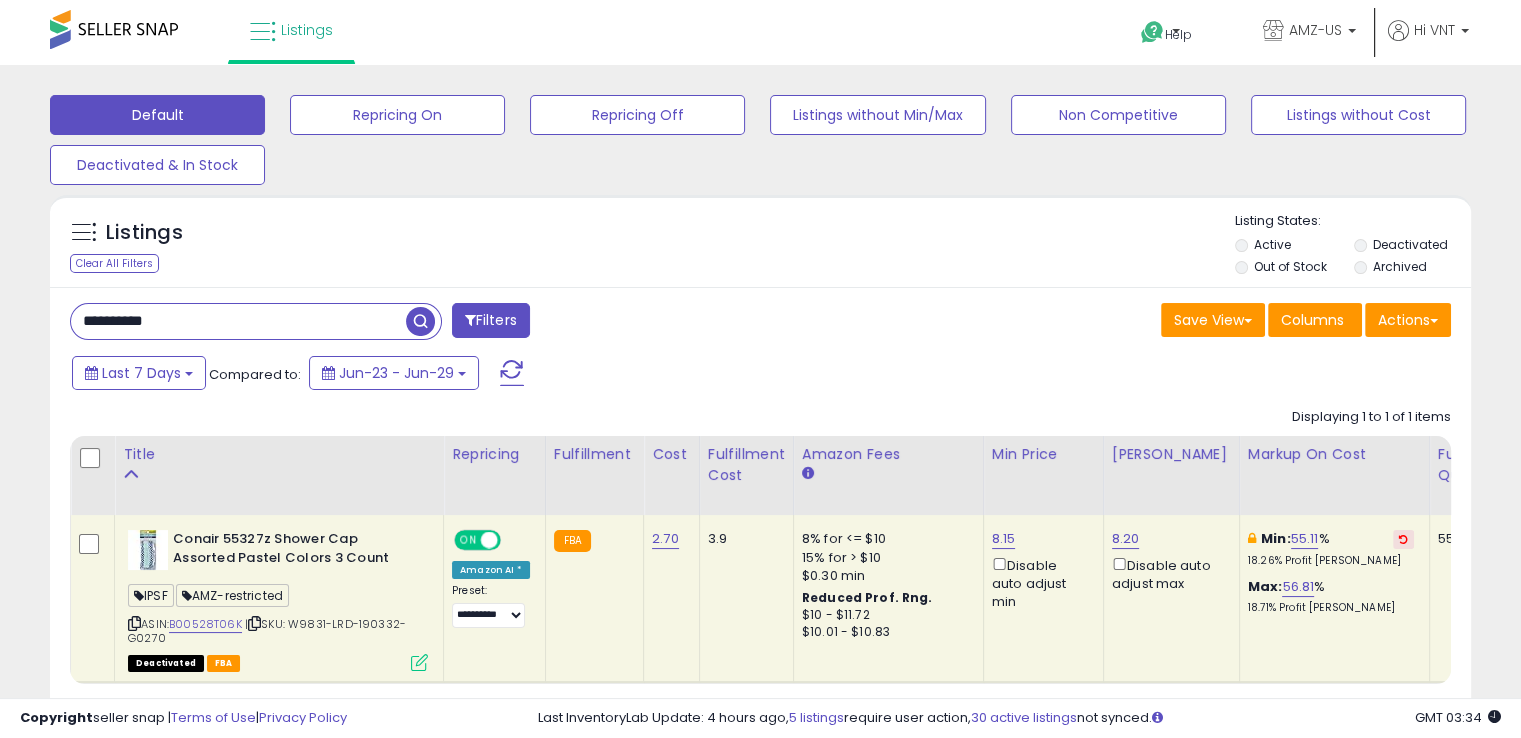 paste 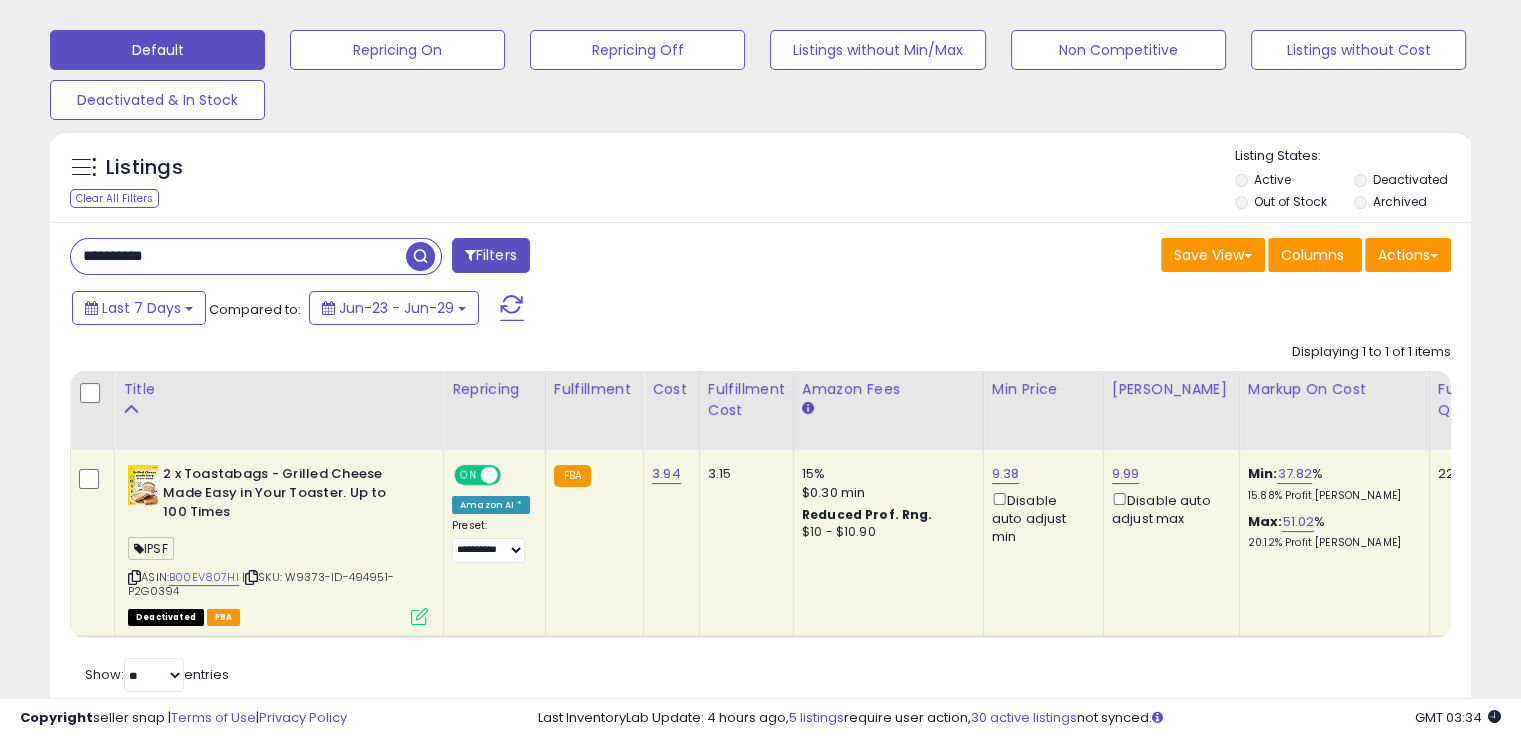 scroll, scrollTop: 100, scrollLeft: 0, axis: vertical 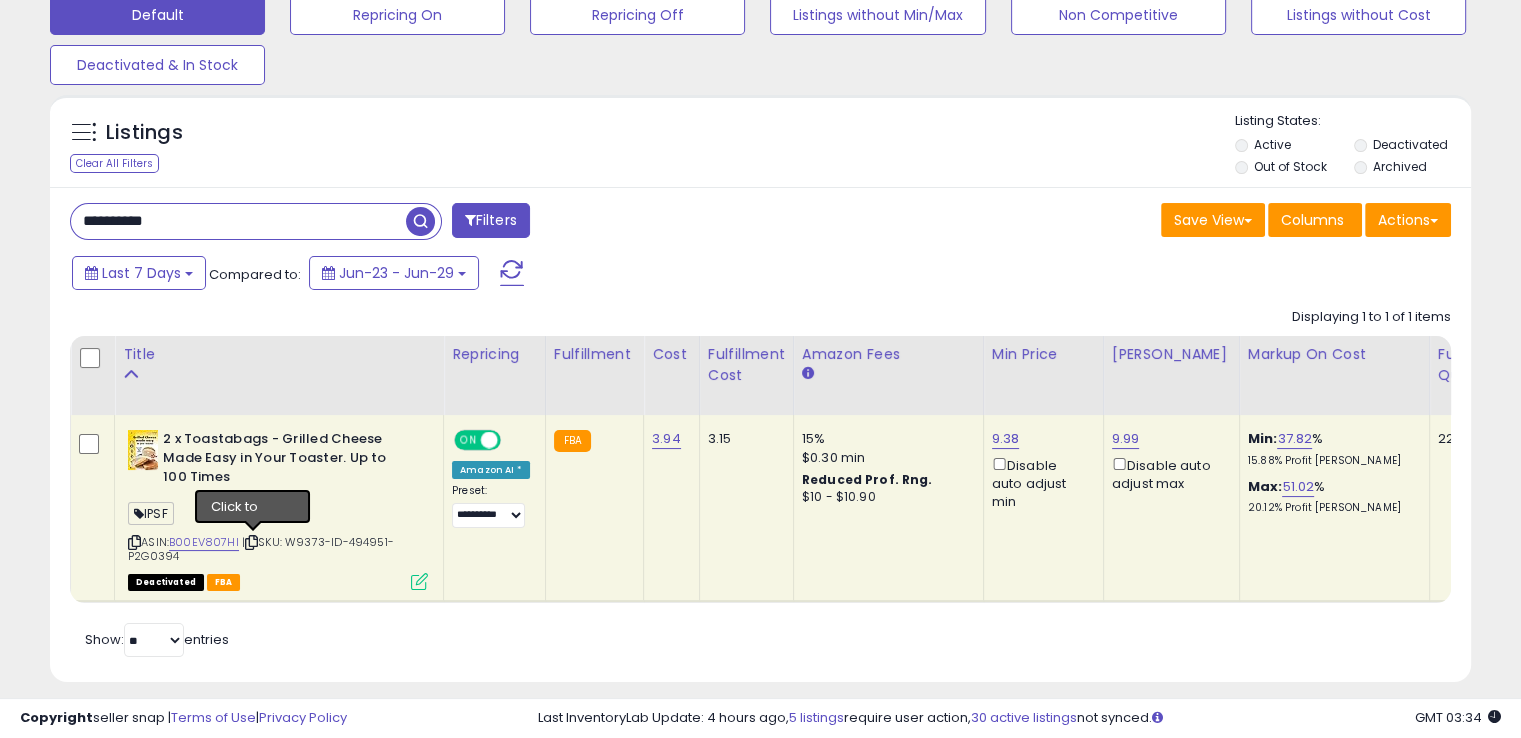 click at bounding box center (251, 542) 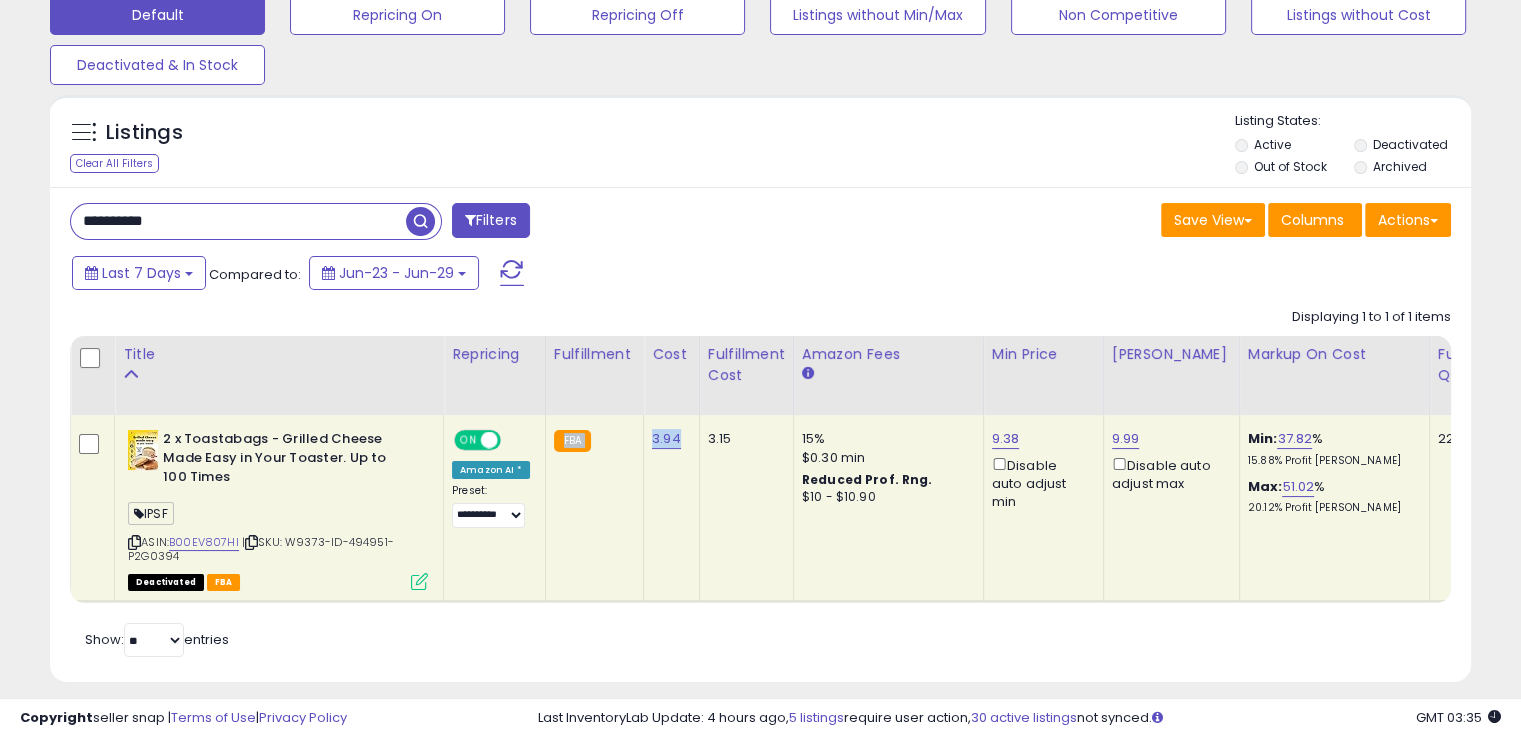 drag, startPoint x: 676, startPoint y: 435, endPoint x: 628, endPoint y: 428, distance: 48.507732 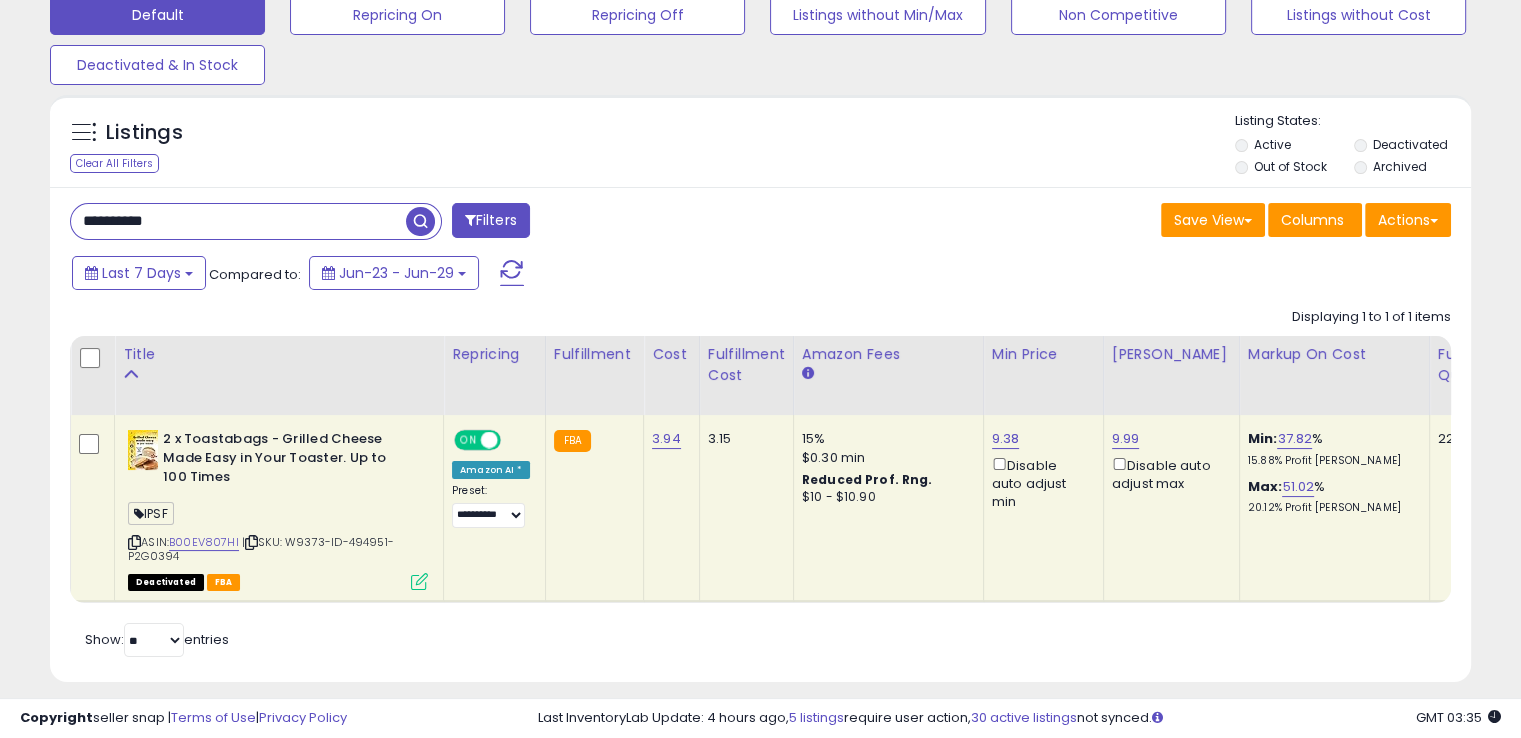 drag, startPoint x: 692, startPoint y: 264, endPoint x: 705, endPoint y: 237, distance: 29.966648 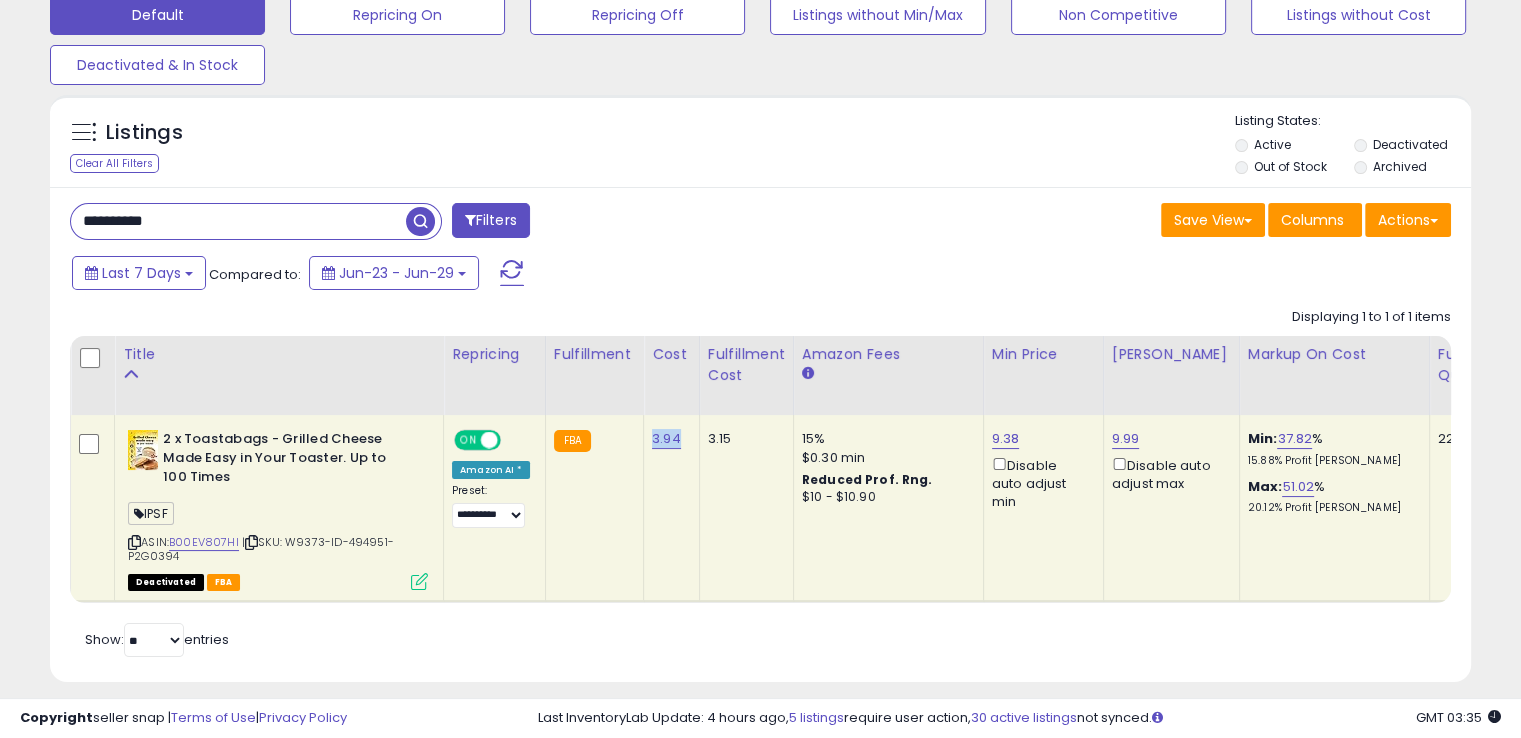 drag, startPoint x: 676, startPoint y: 441, endPoint x: 644, endPoint y: 438, distance: 32.140316 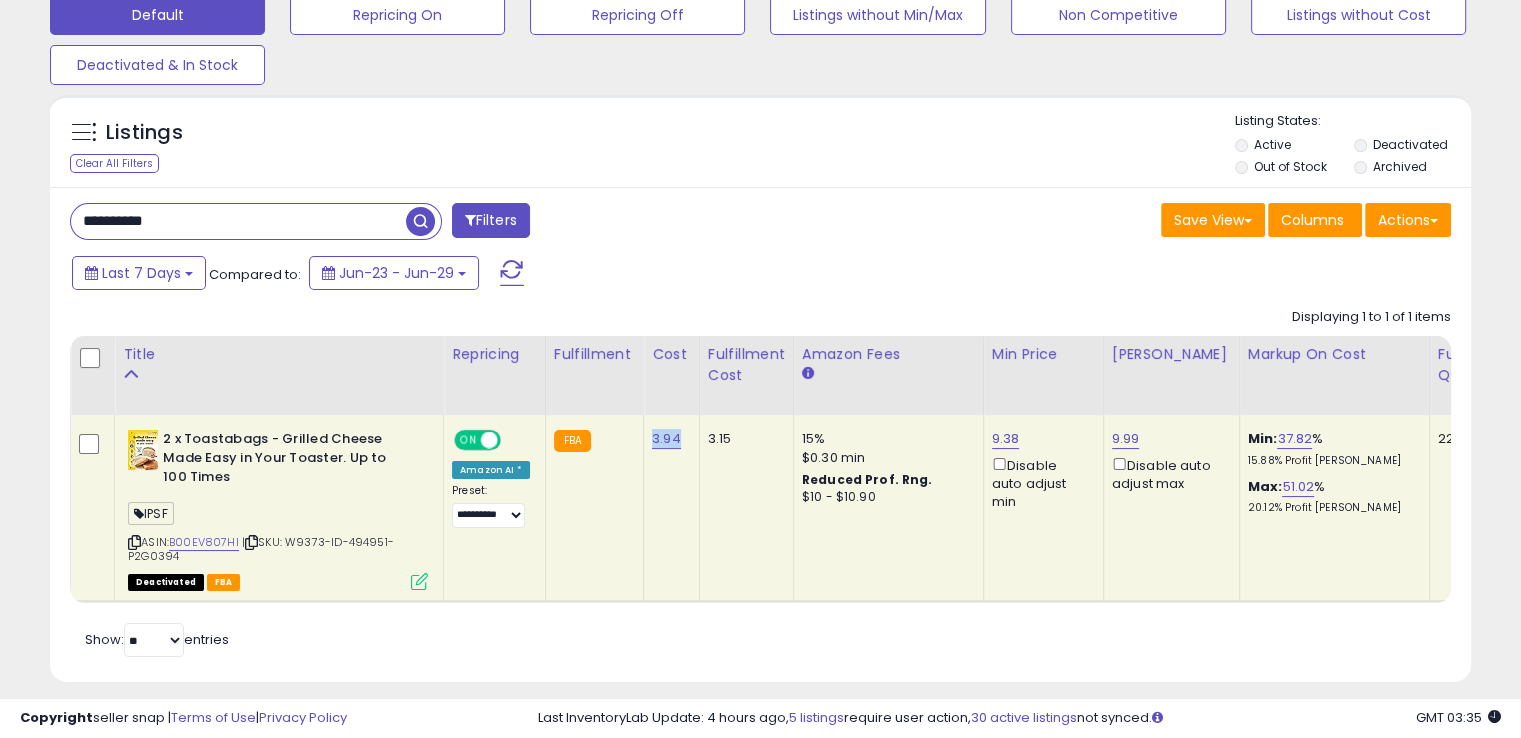 copy on "3.94" 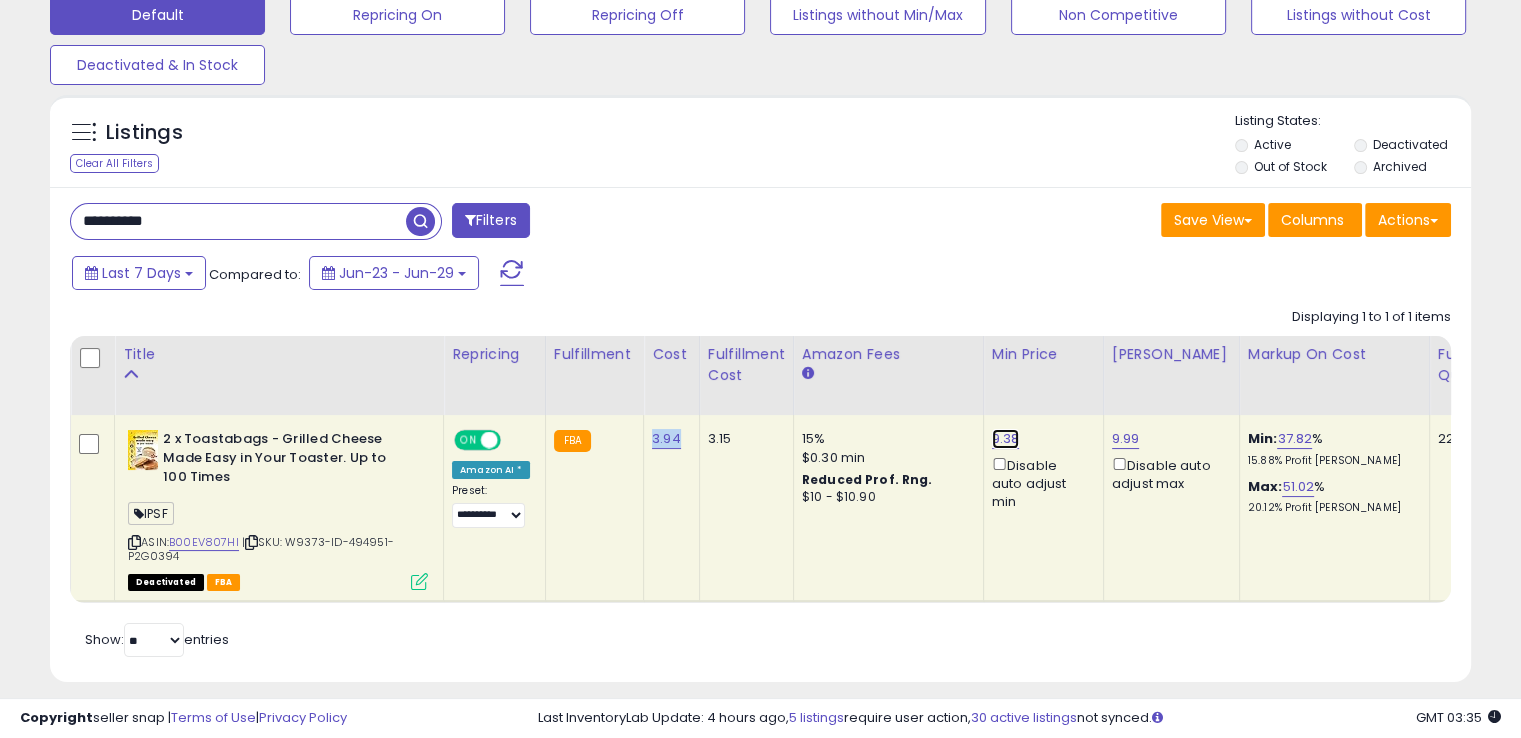 click on "9.38" at bounding box center [1006, 439] 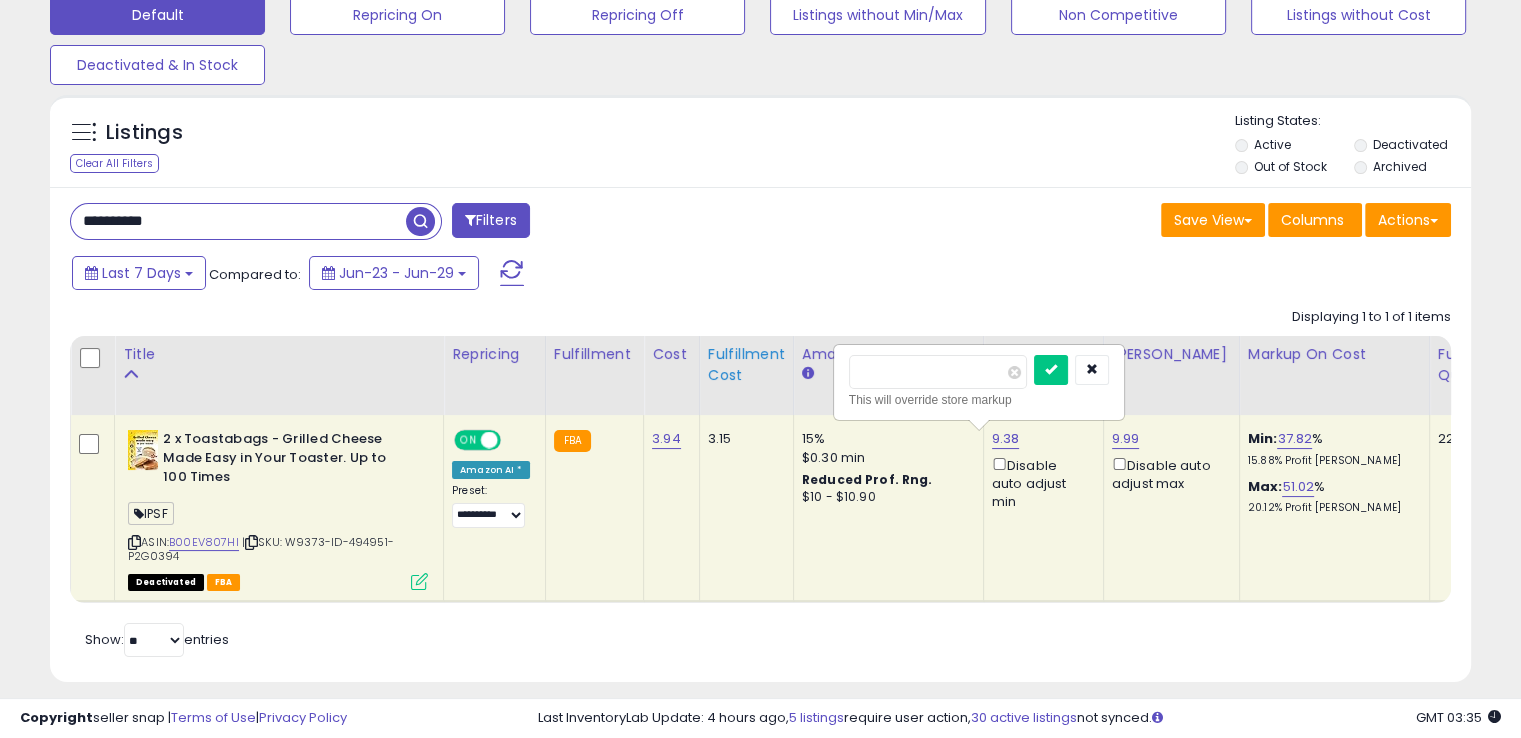 drag, startPoint x: 872, startPoint y: 375, endPoint x: 752, endPoint y: 397, distance: 122 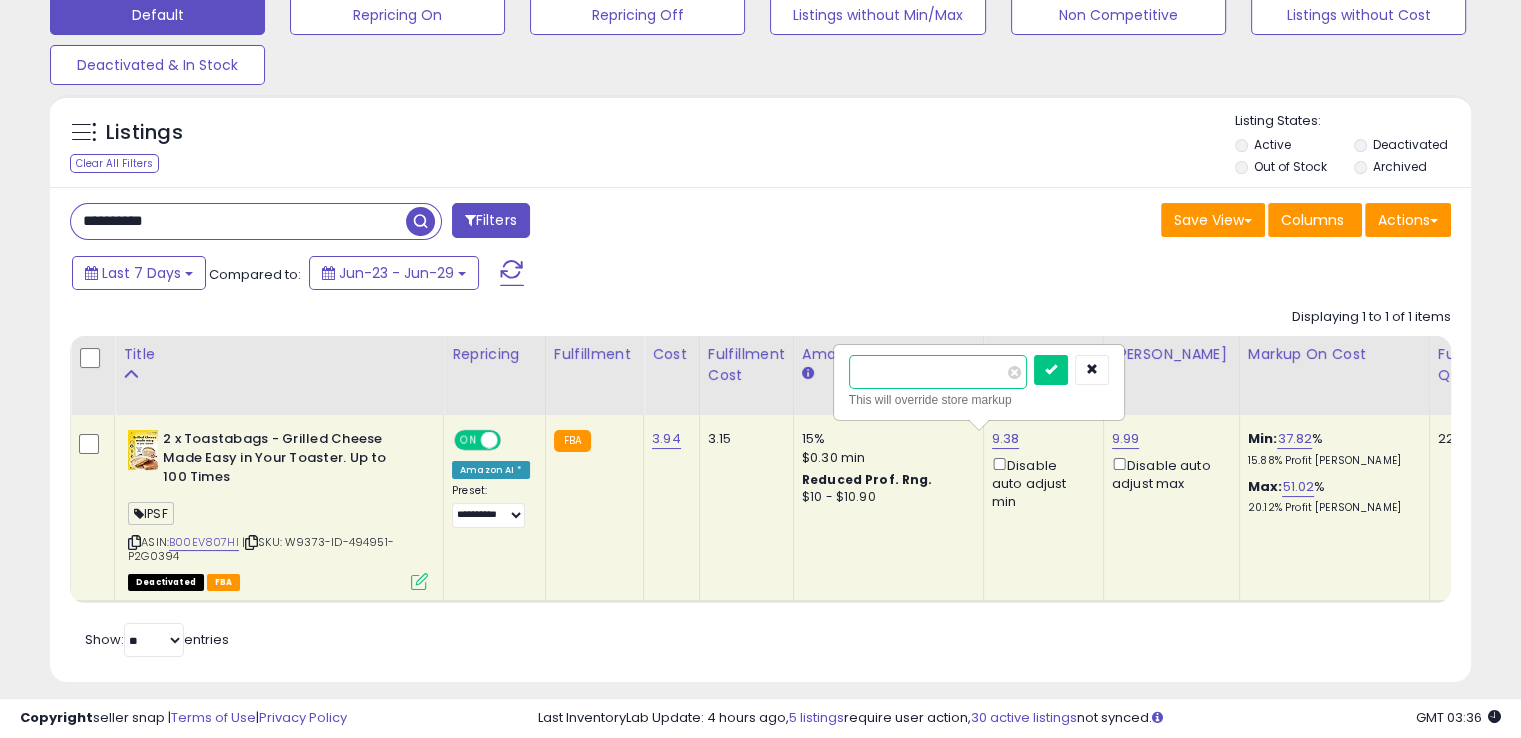 click at bounding box center (1051, 370) 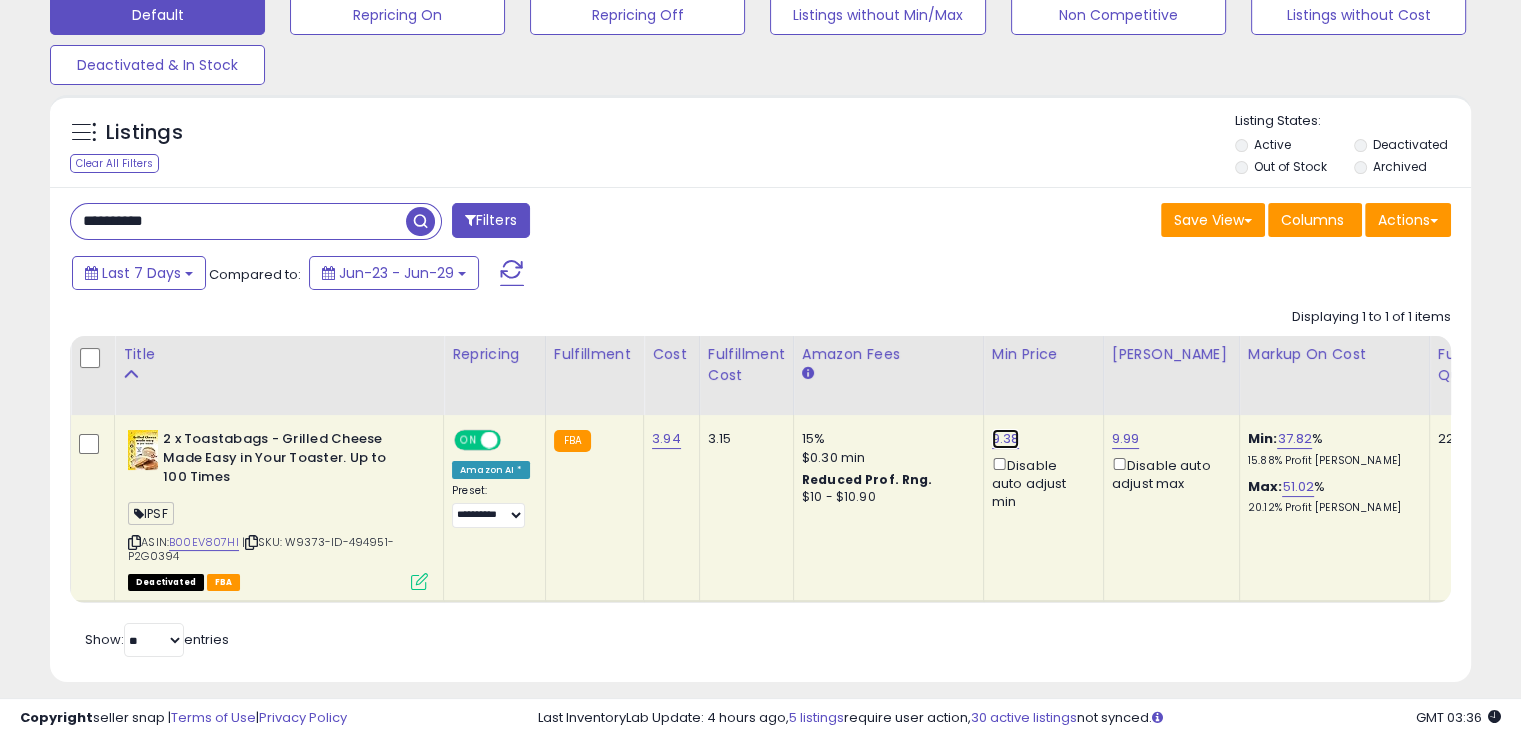 click on "9.38" at bounding box center [1006, 439] 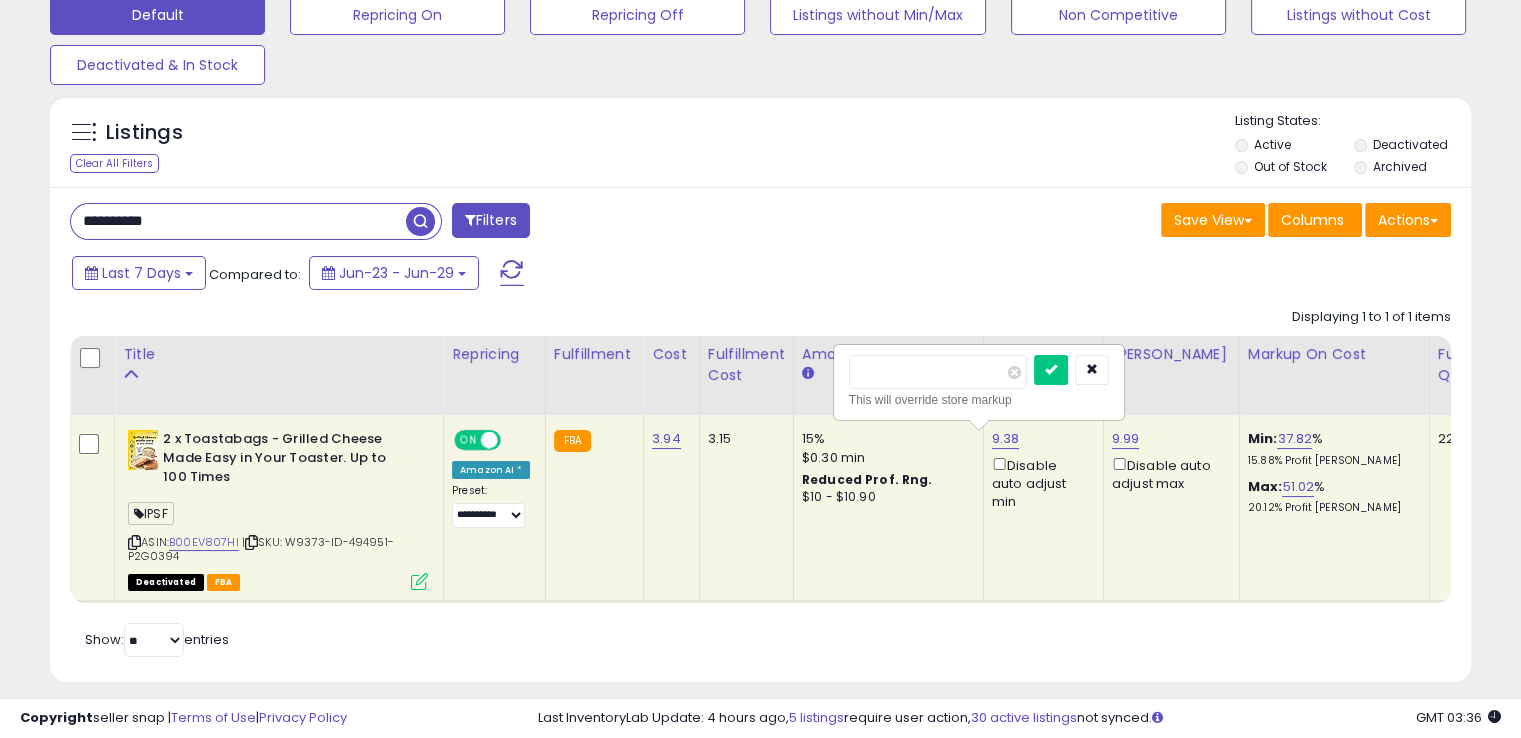 drag, startPoint x: 921, startPoint y: 370, endPoint x: 799, endPoint y: 393, distance: 124.1491 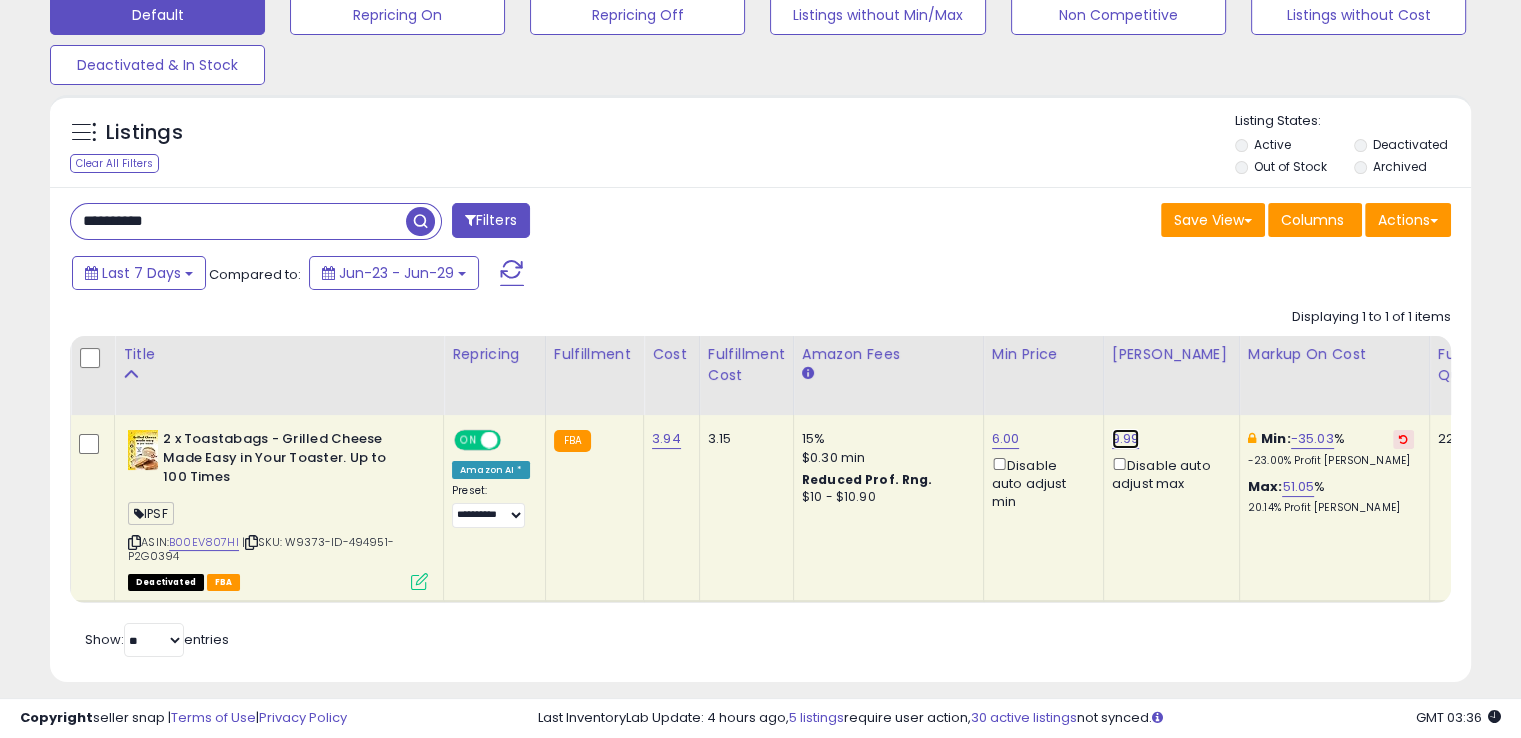 click on "9.99" at bounding box center (1126, 439) 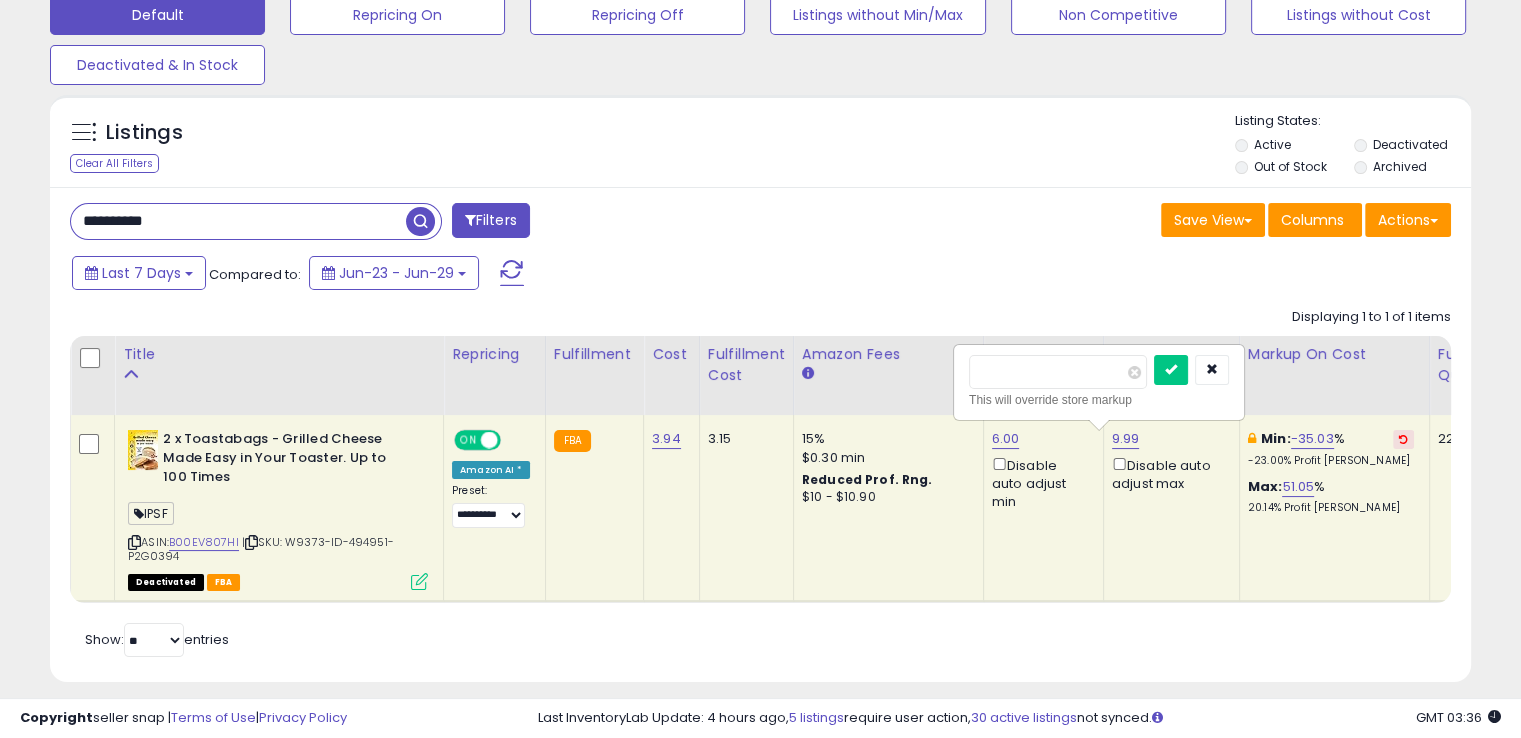 drag, startPoint x: 1044, startPoint y: 384, endPoint x: 950, endPoint y: 400, distance: 95.35198 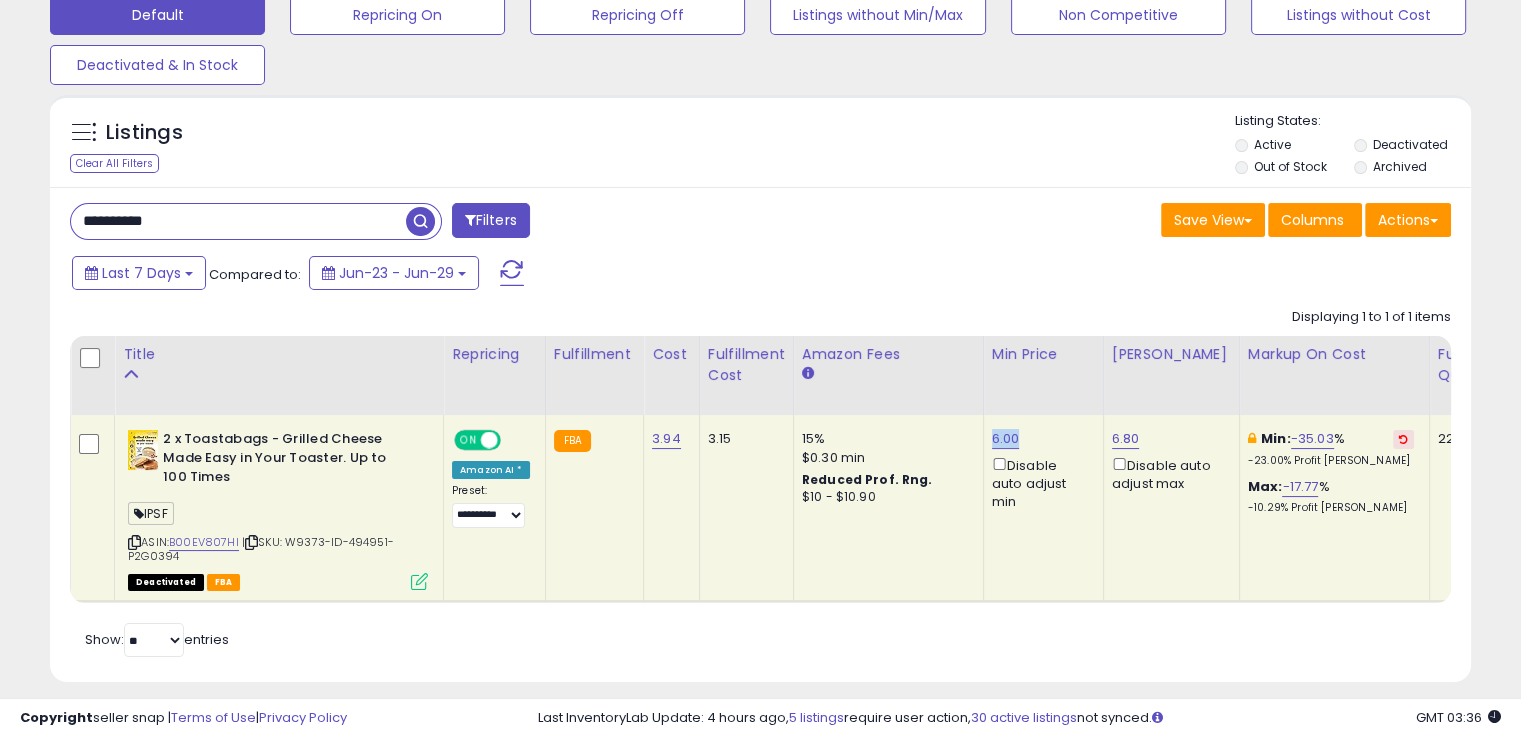drag, startPoint x: 1018, startPoint y: 429, endPoint x: 983, endPoint y: 430, distance: 35.014282 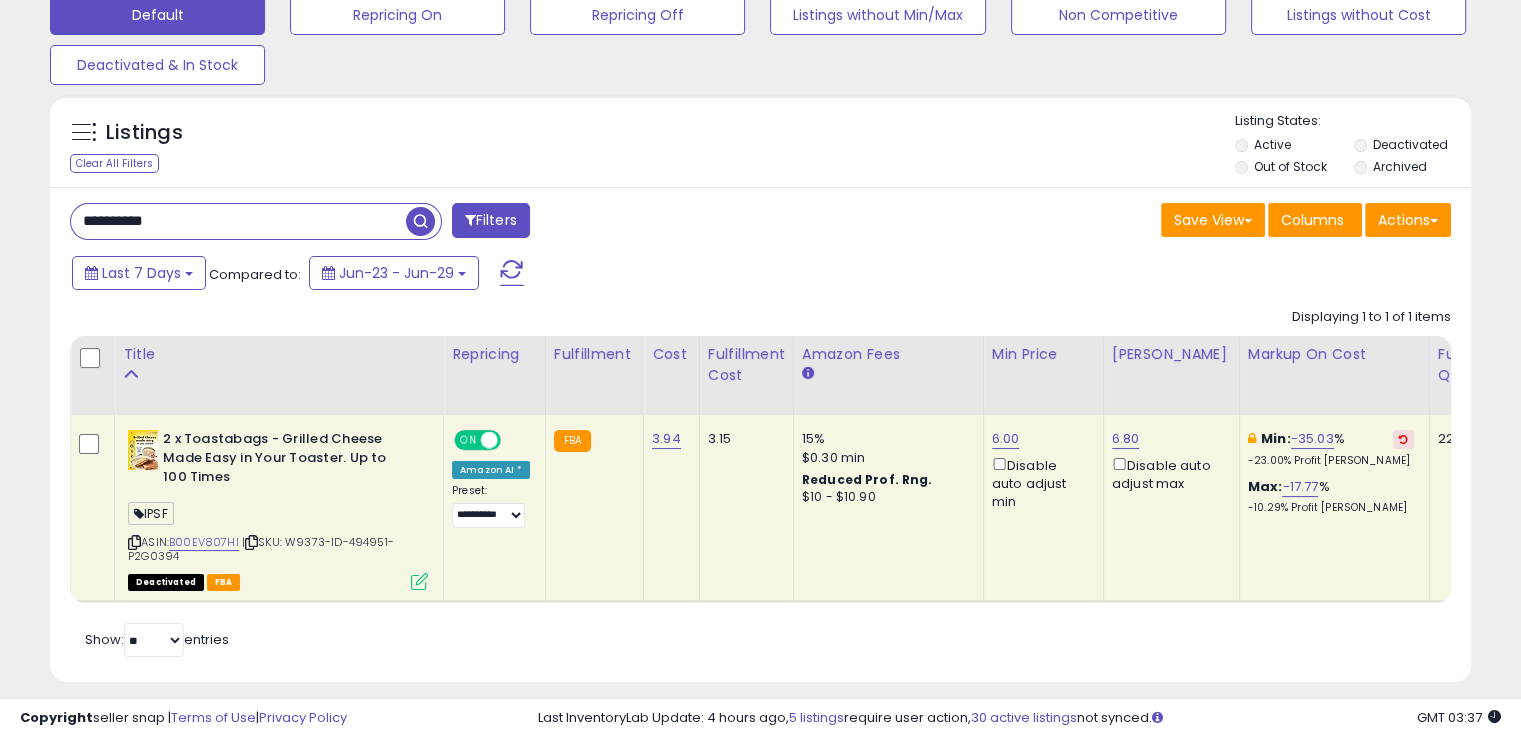 click on "**********" at bounding box center [238, 221] 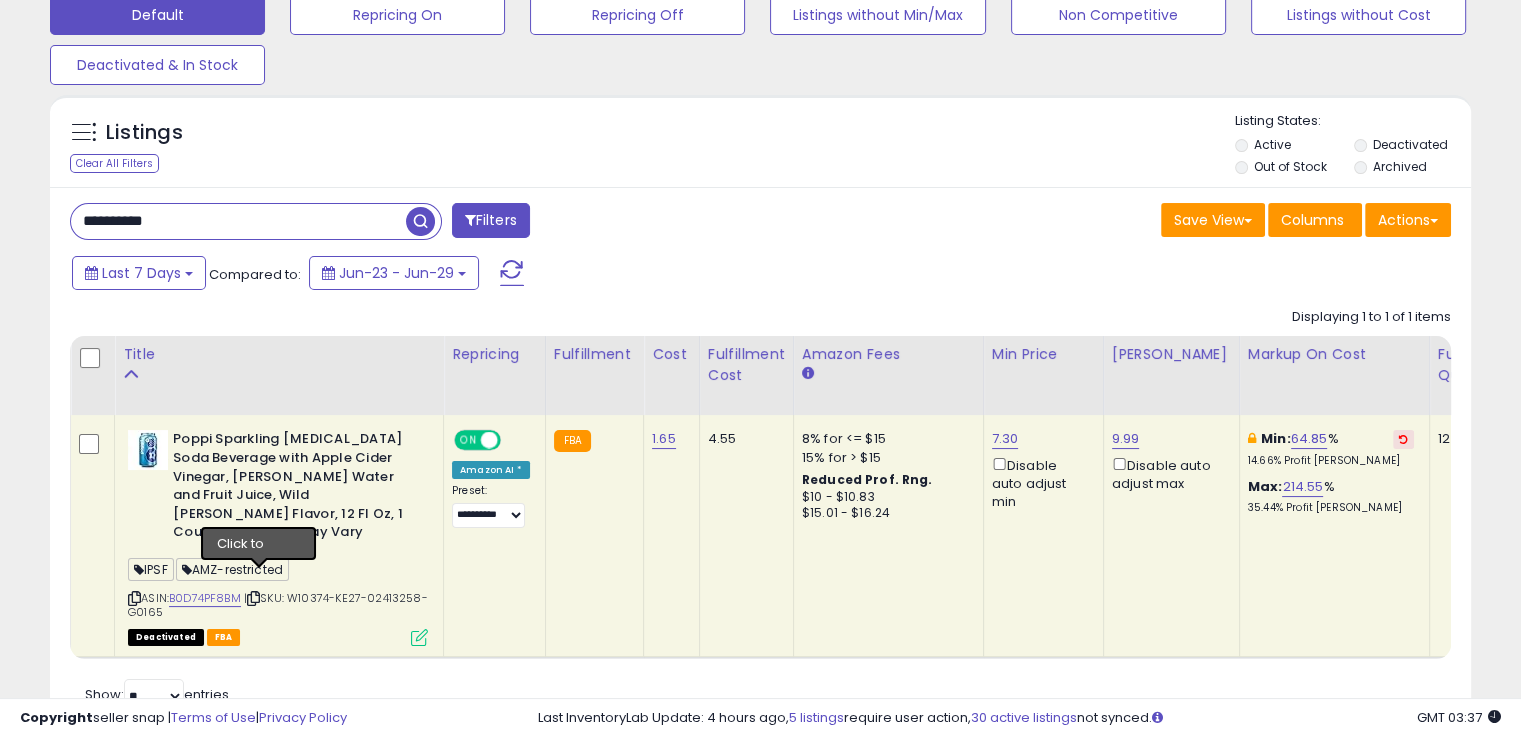 click at bounding box center [253, 598] 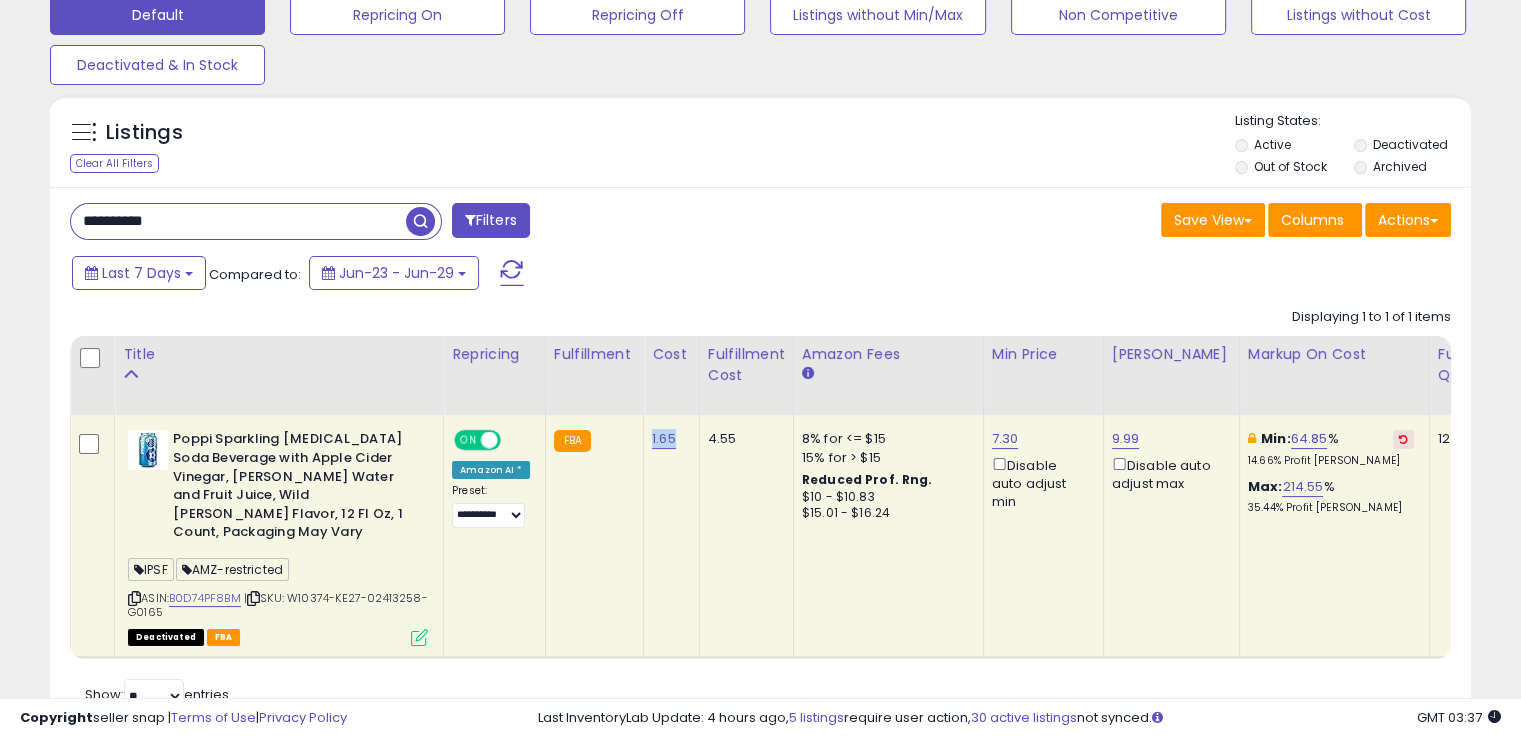 drag, startPoint x: 670, startPoint y: 433, endPoint x: 645, endPoint y: 432, distance: 25.019993 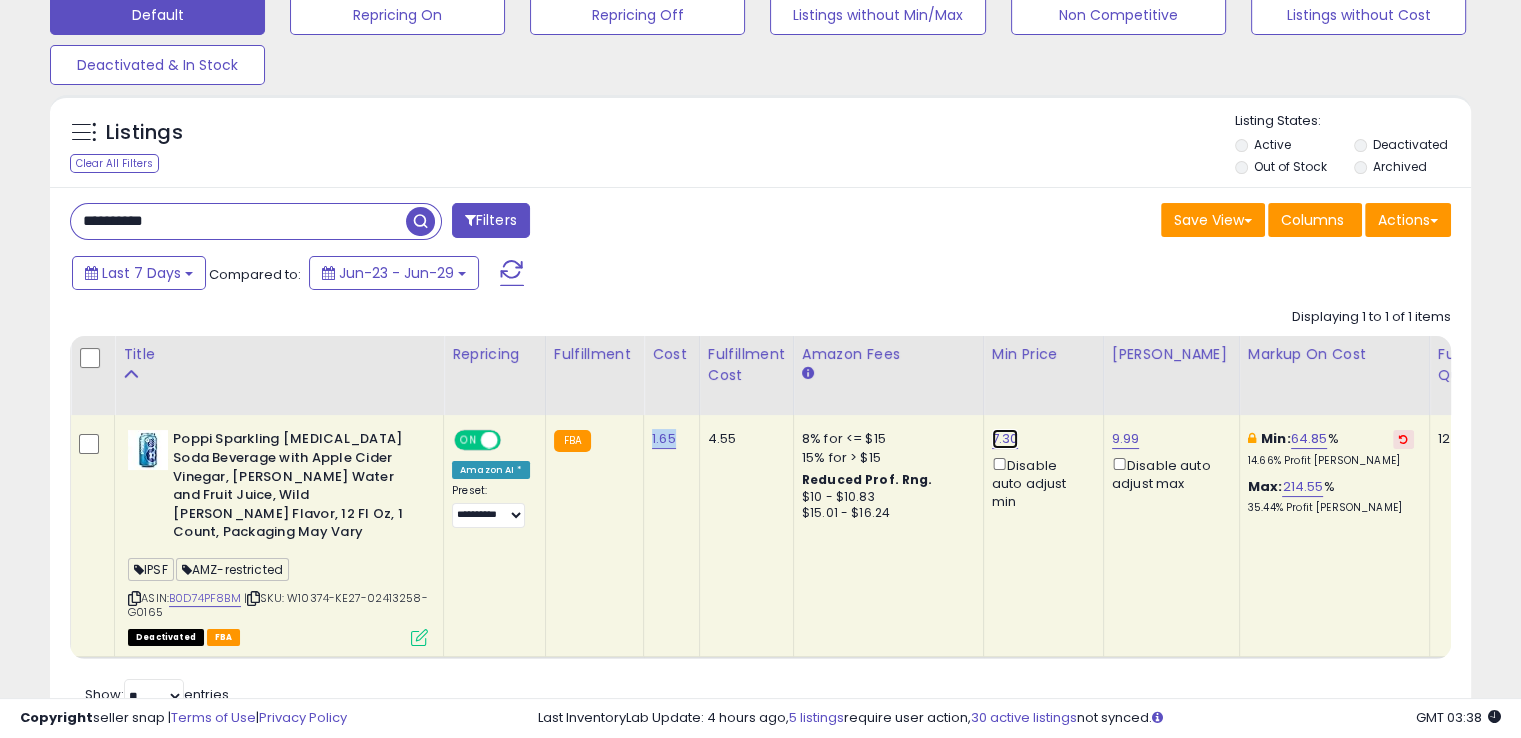 click on "7.30" at bounding box center [1005, 439] 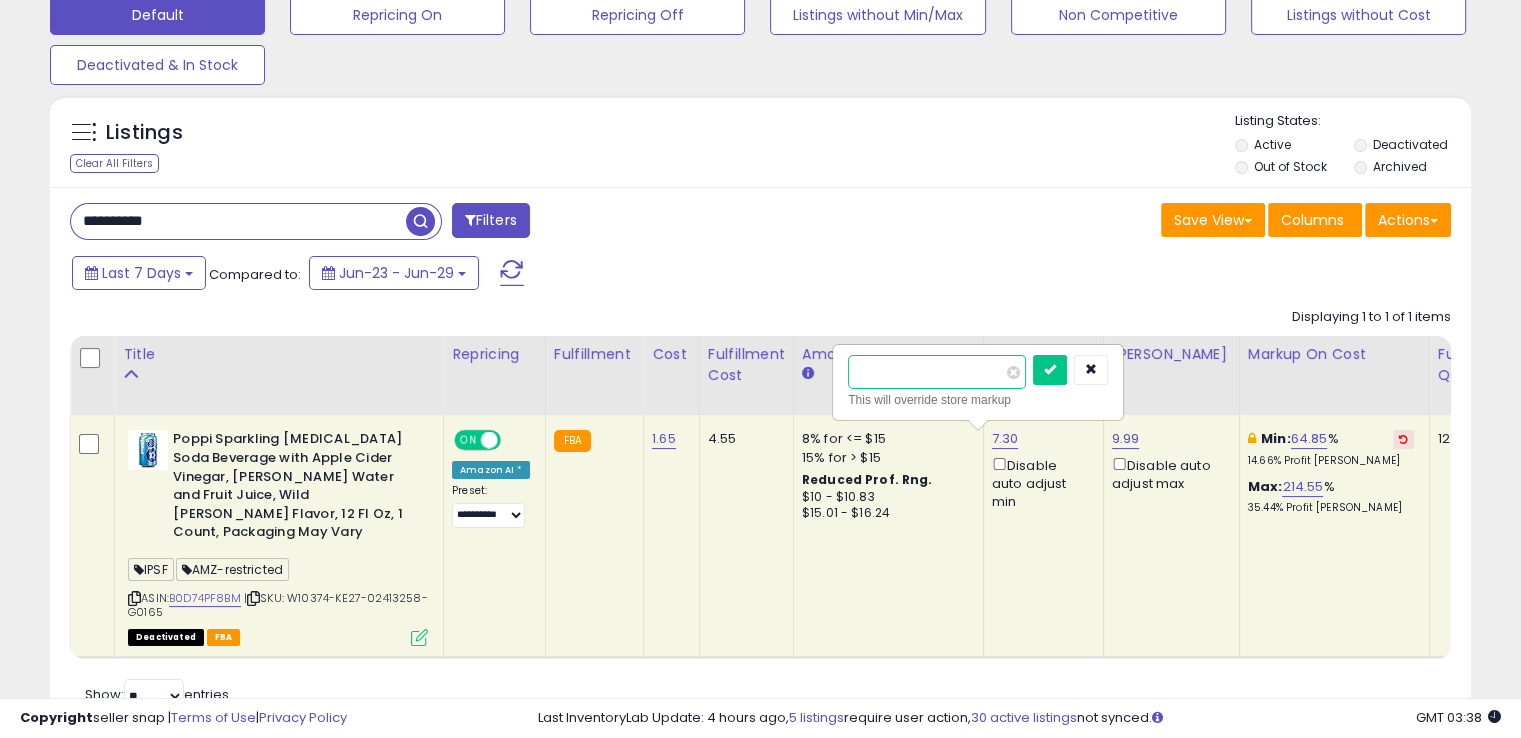 type on "***" 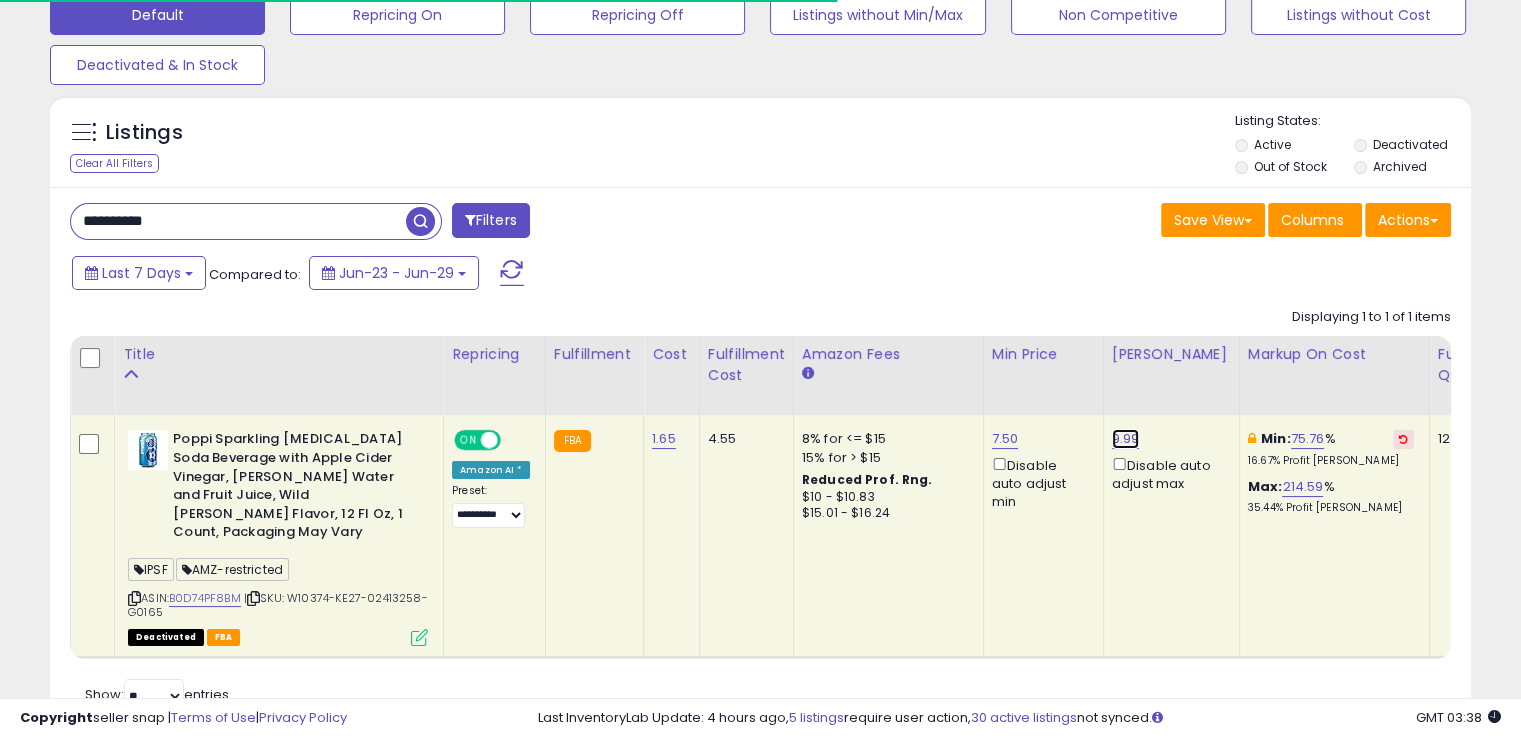 click on "9.99" at bounding box center [1126, 439] 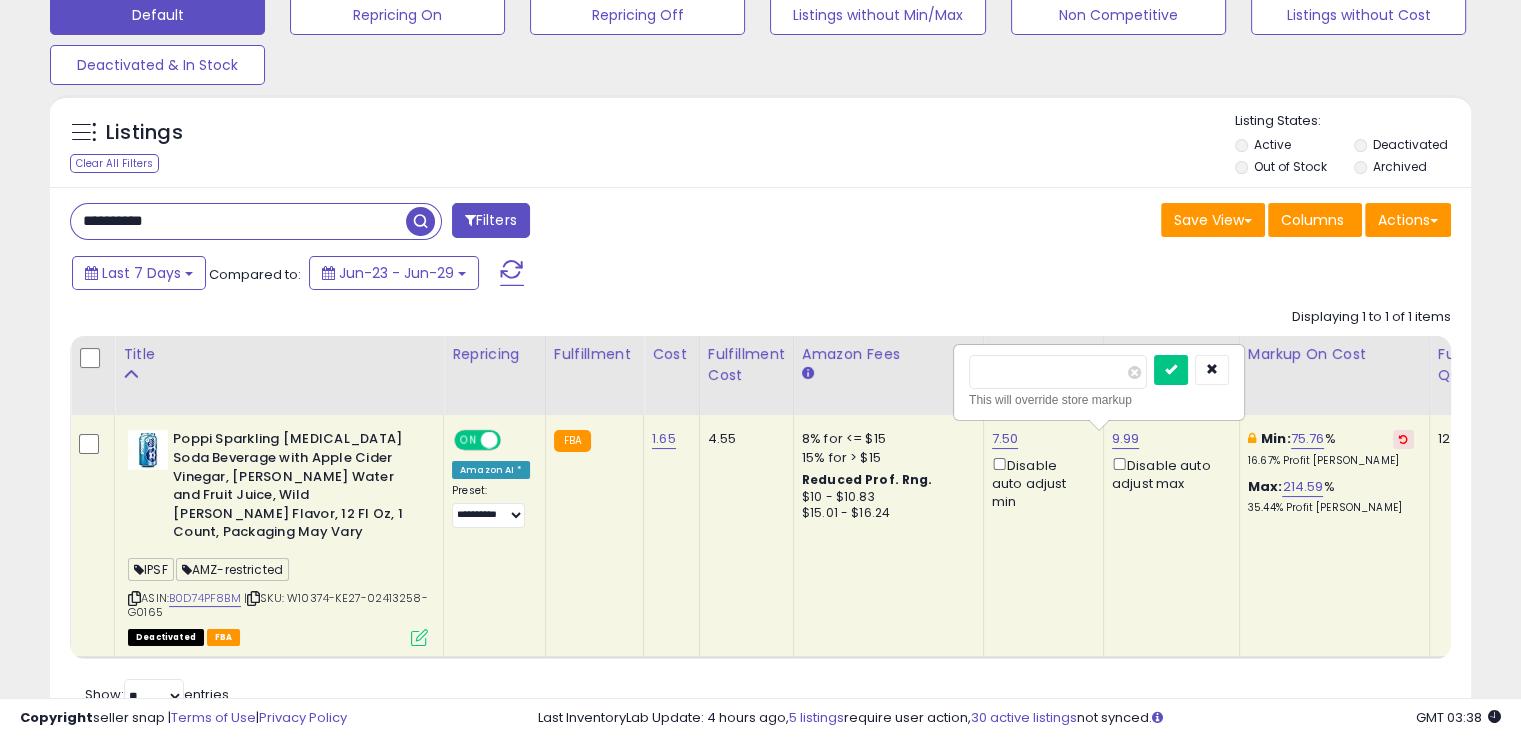 drag, startPoint x: 1017, startPoint y: 369, endPoint x: 919, endPoint y: 372, distance: 98.045906 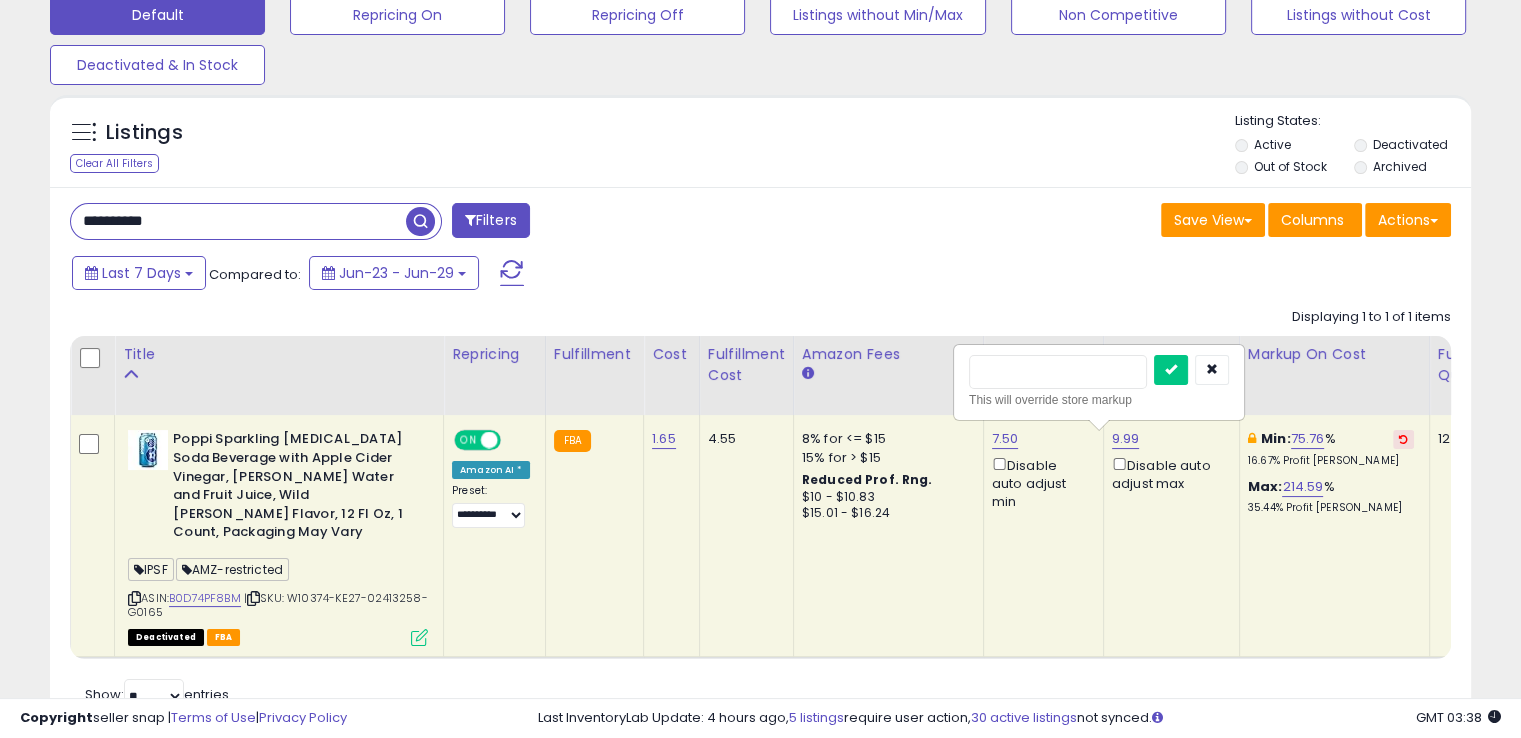 type on "****" 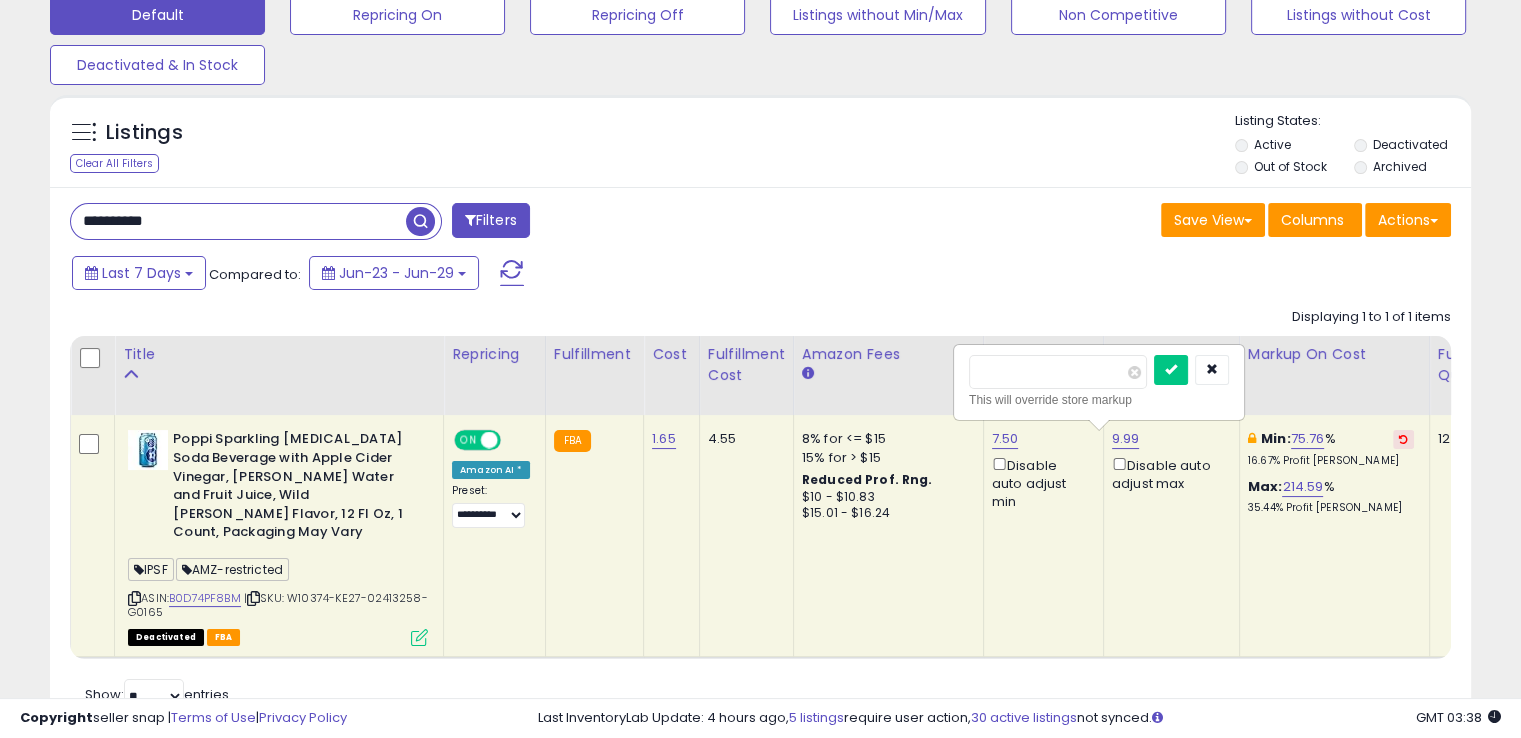 click at bounding box center [1171, 370] 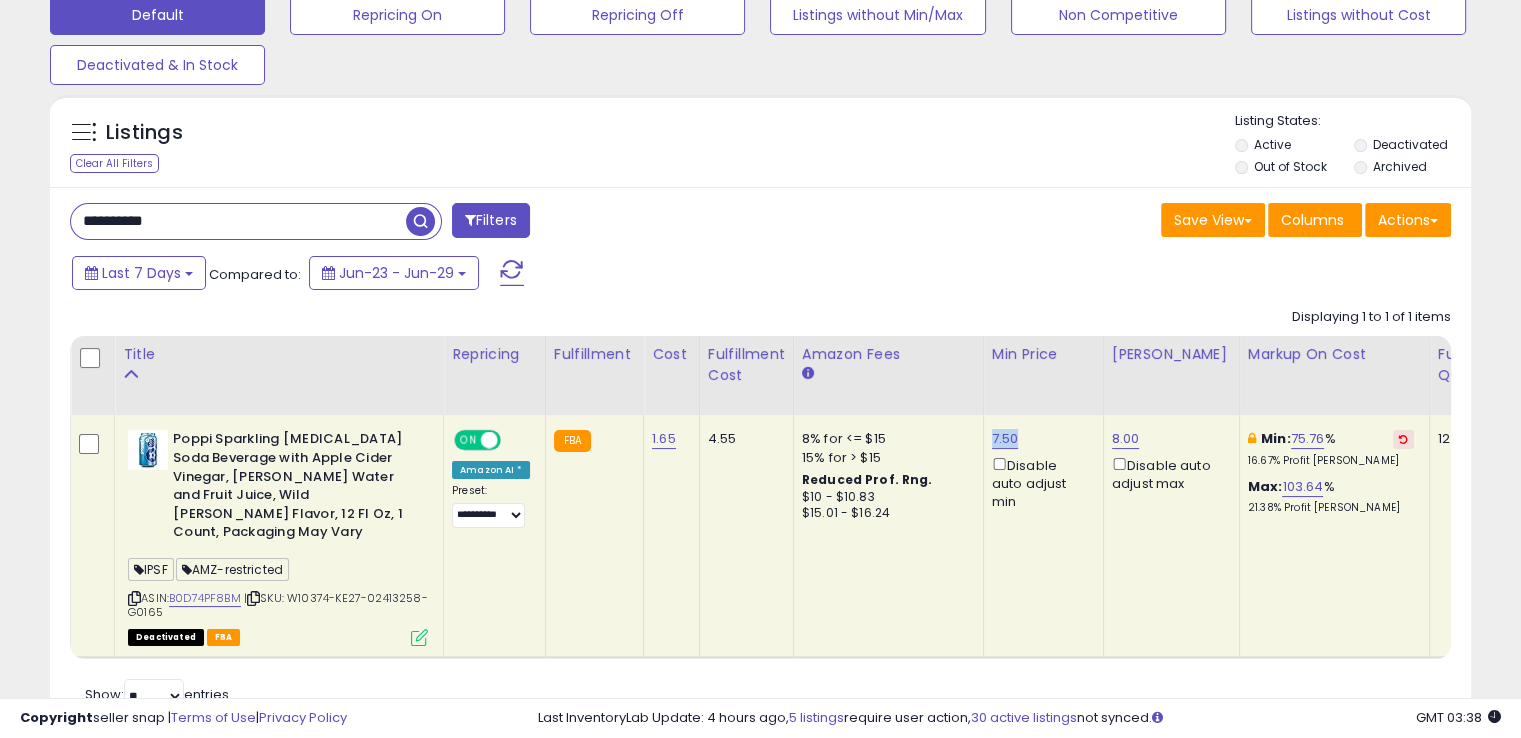 drag, startPoint x: 1020, startPoint y: 425, endPoint x: 976, endPoint y: 434, distance: 44.911022 